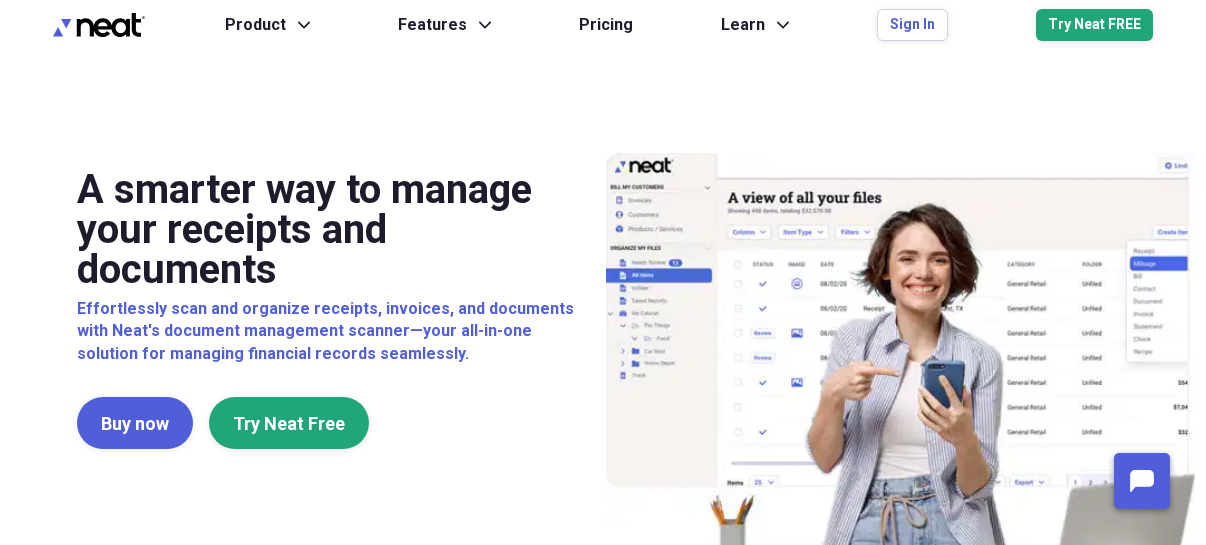 scroll, scrollTop: 0, scrollLeft: 0, axis: both 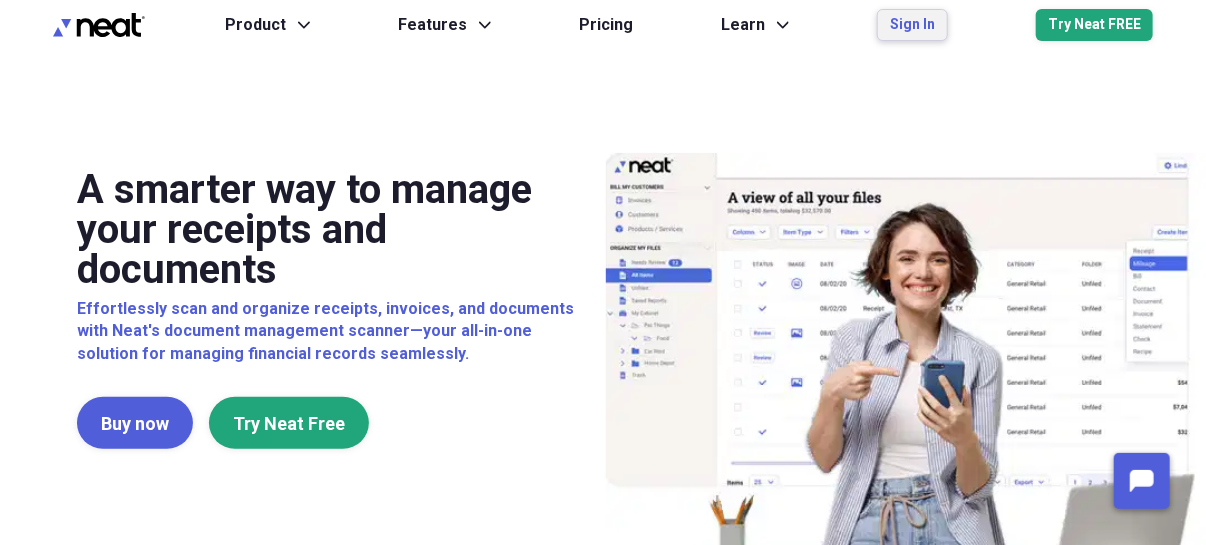 click on "Sign In" at bounding box center [912, 25] 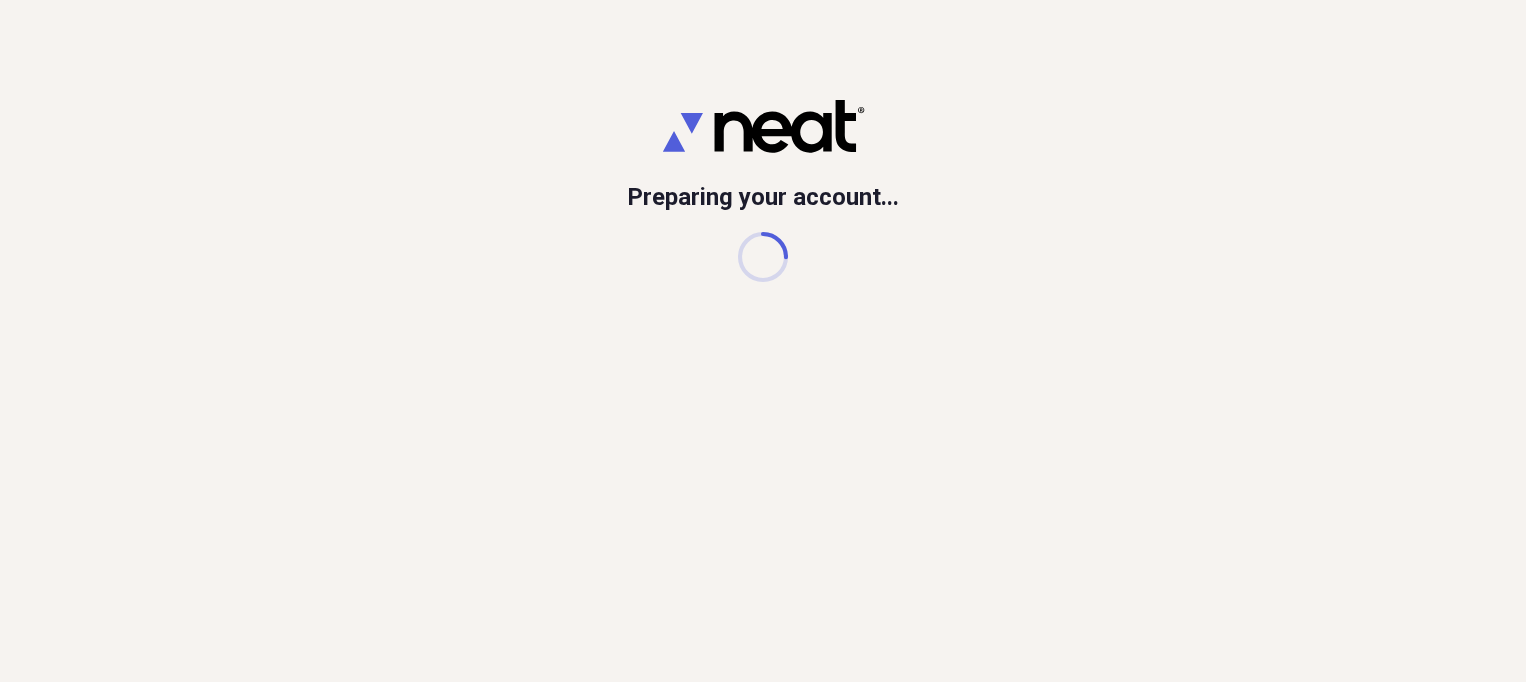 scroll, scrollTop: 0, scrollLeft: 0, axis: both 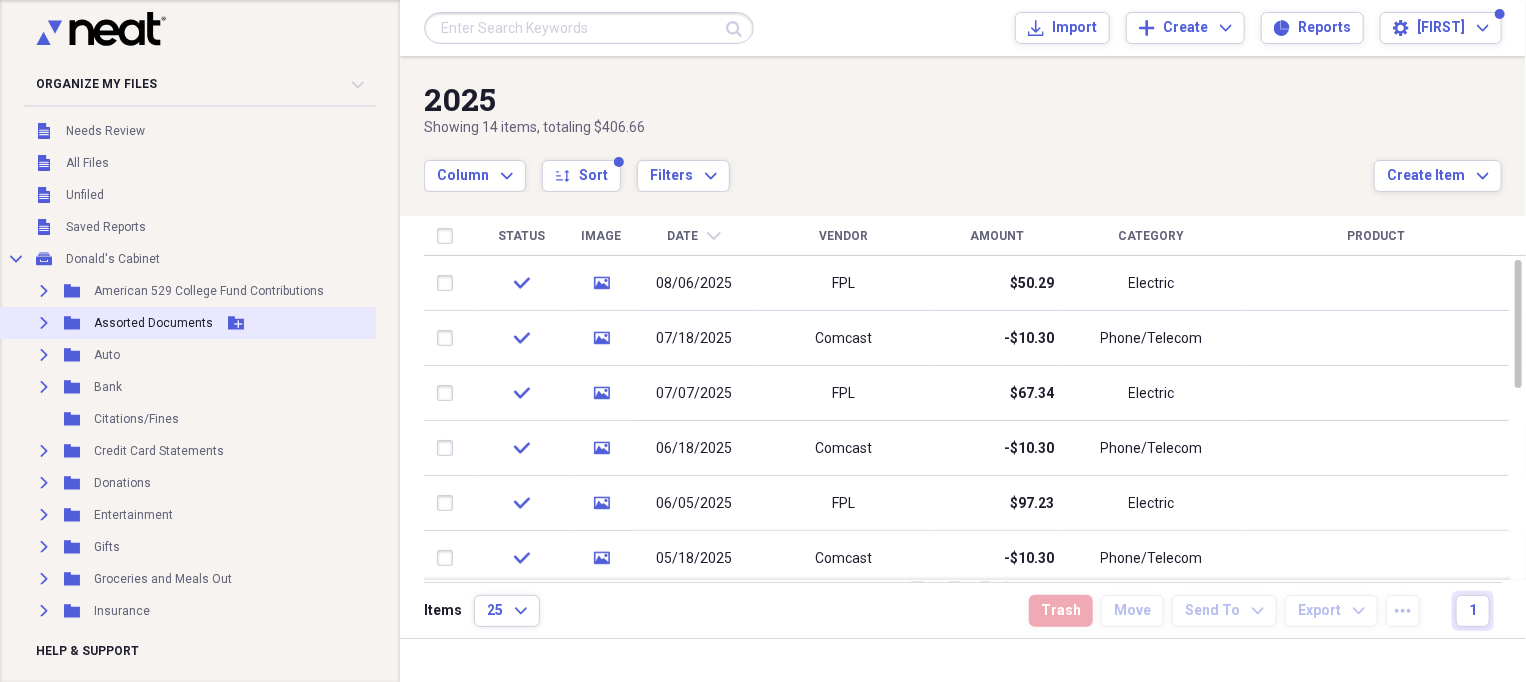 click on "Expand" 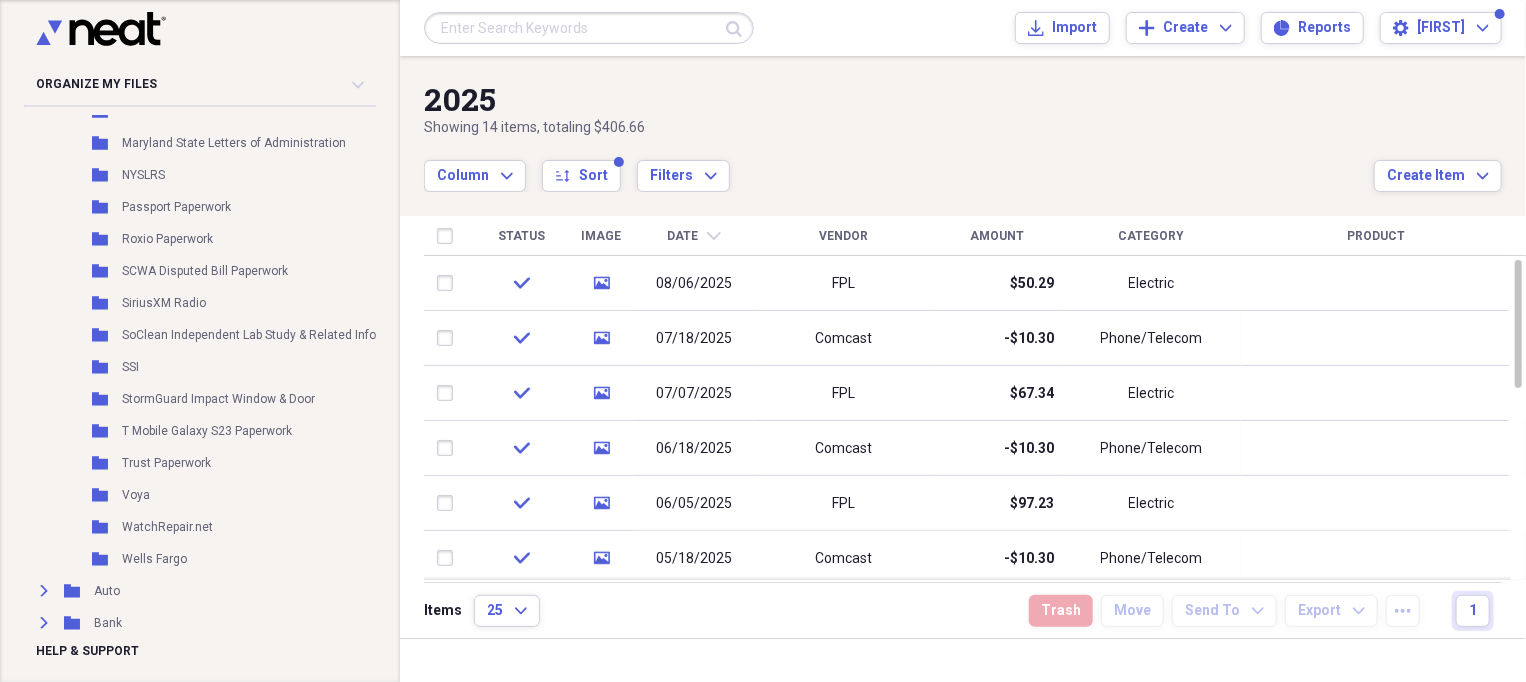 scroll, scrollTop: 0, scrollLeft: 0, axis: both 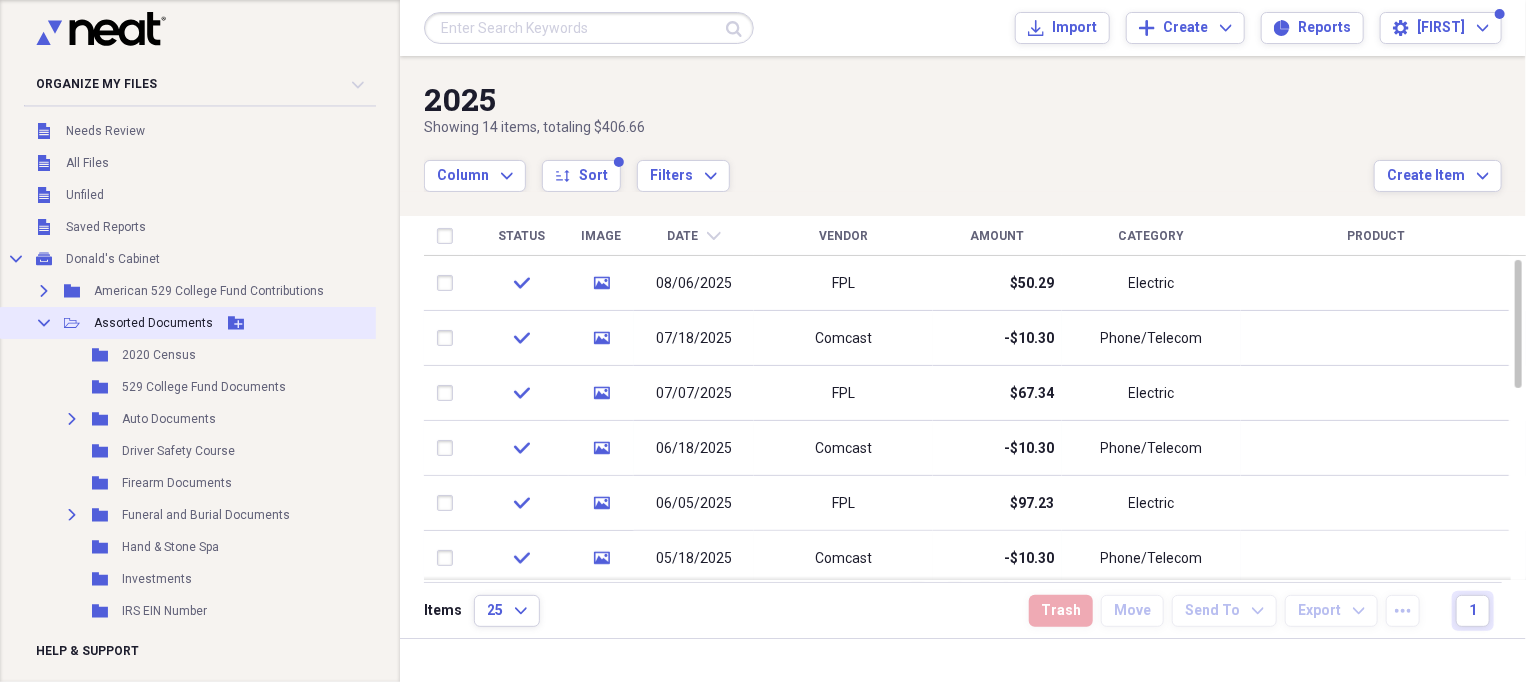click 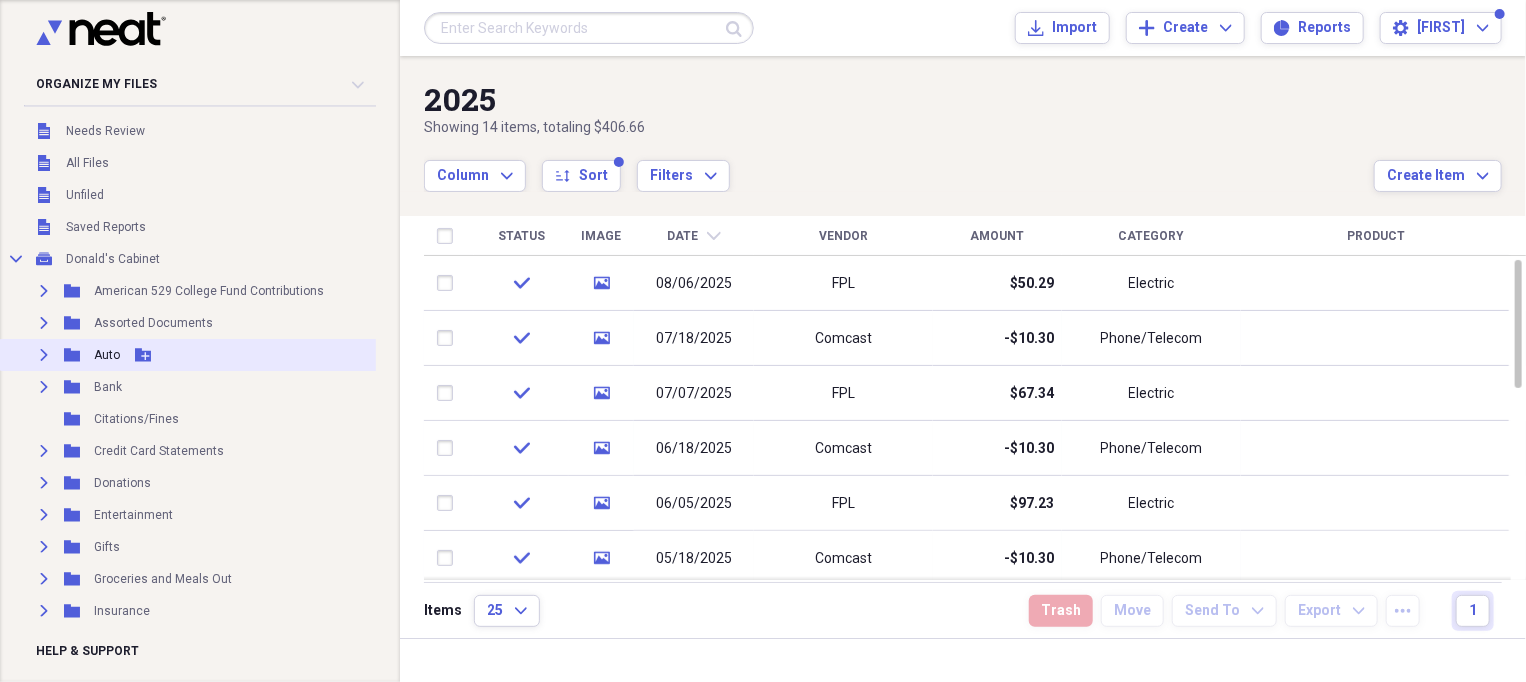 click on "Expand" 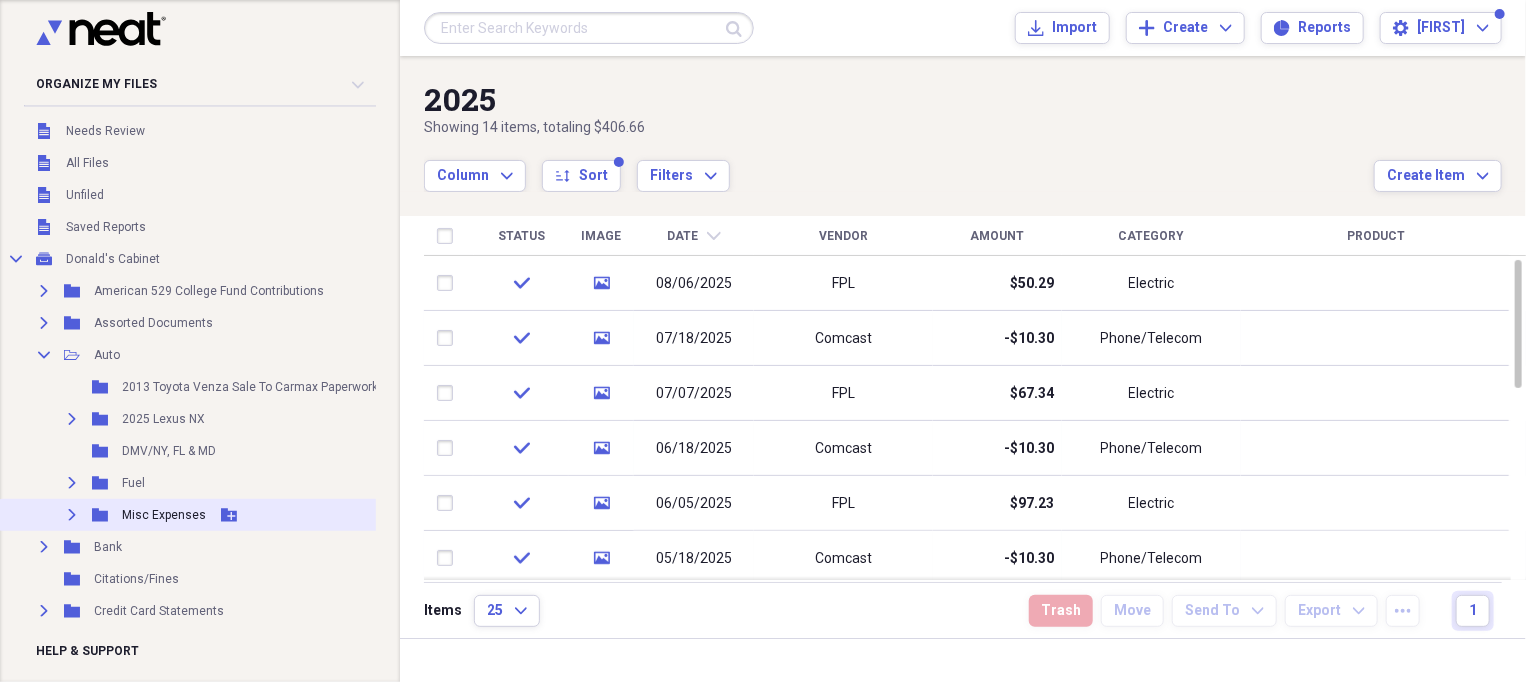click on "Expand" 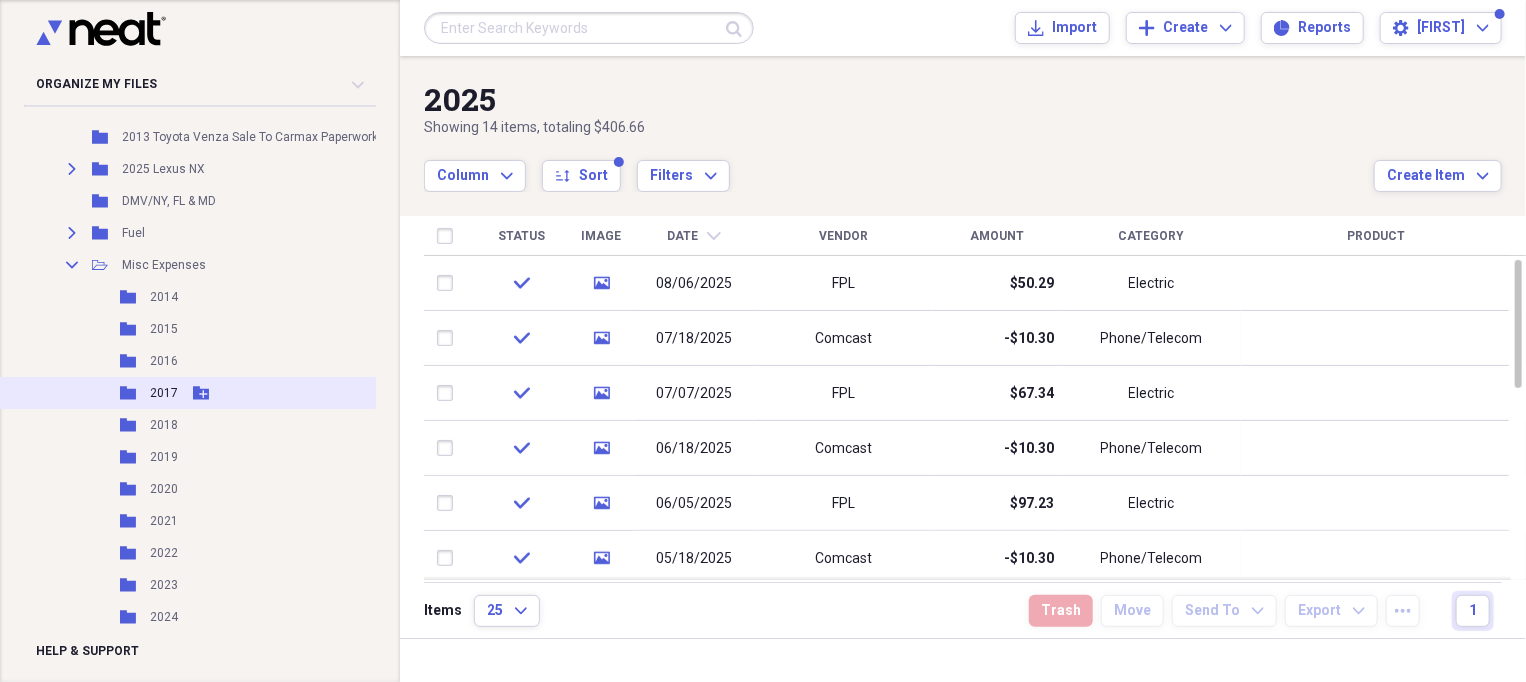 scroll, scrollTop: 375, scrollLeft: 0, axis: vertical 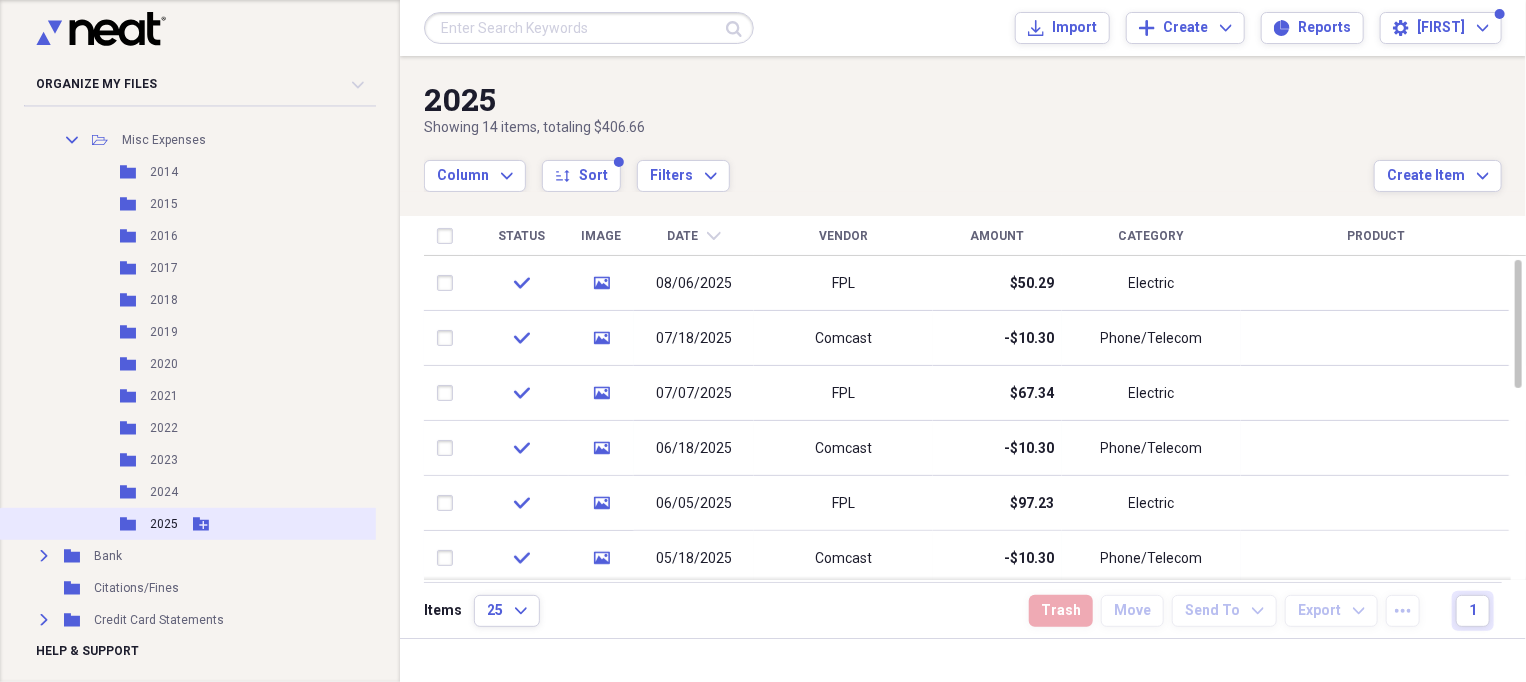 click on "2025" at bounding box center [164, 524] 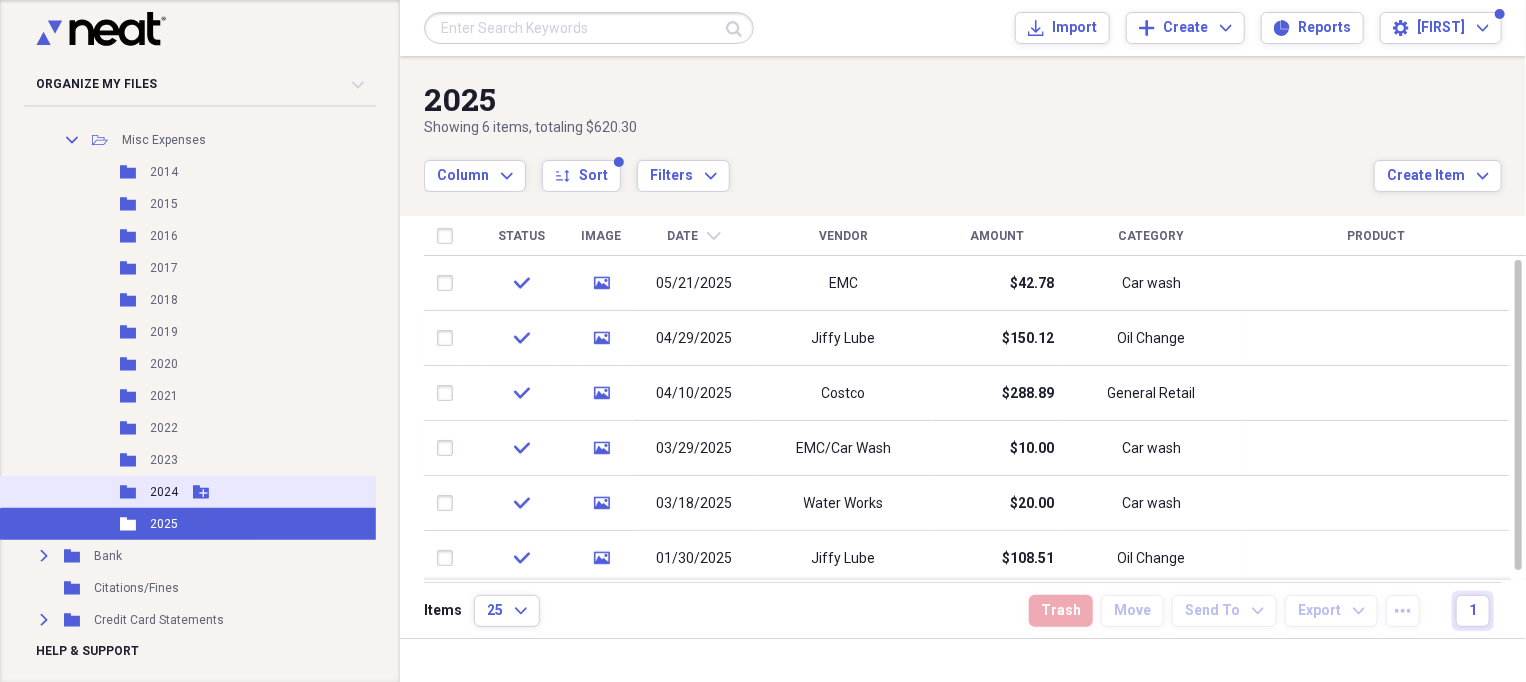 scroll, scrollTop: 0, scrollLeft: 0, axis: both 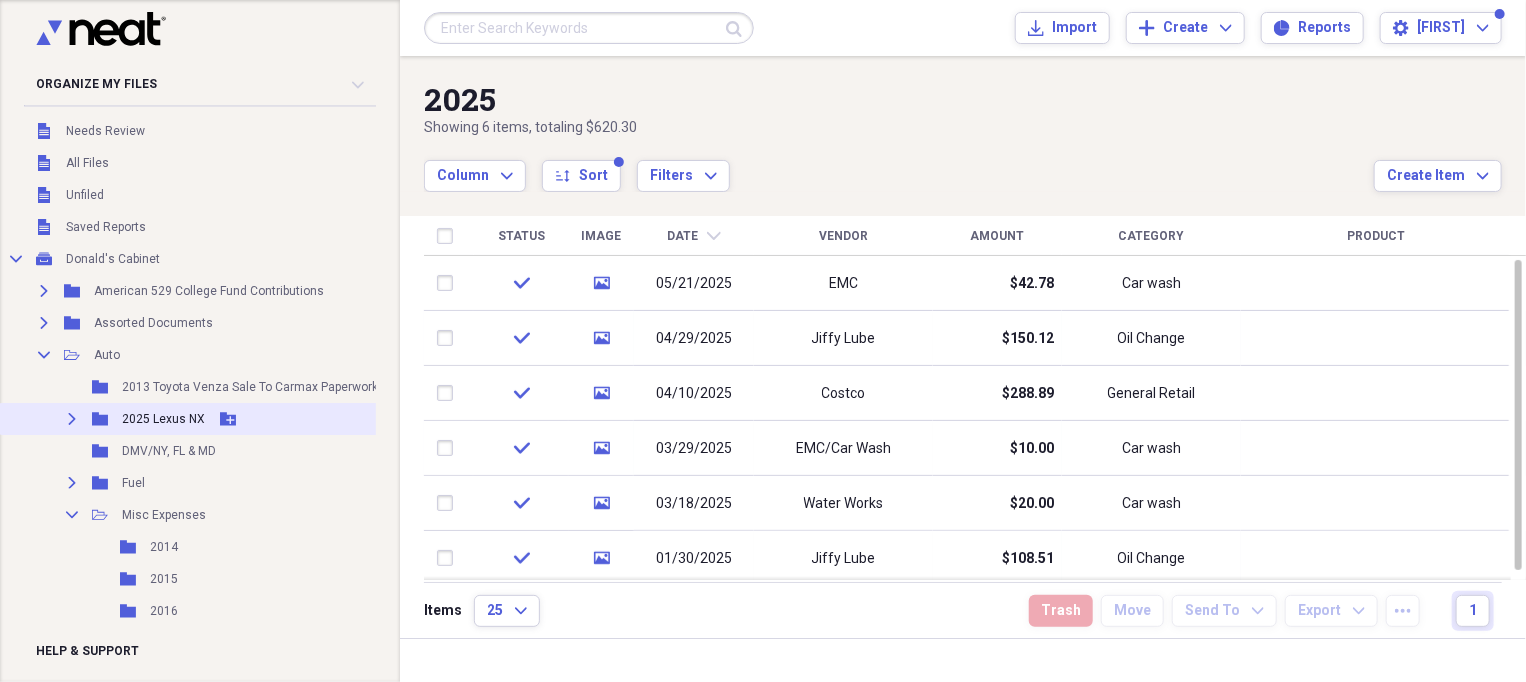 click on "Expand" 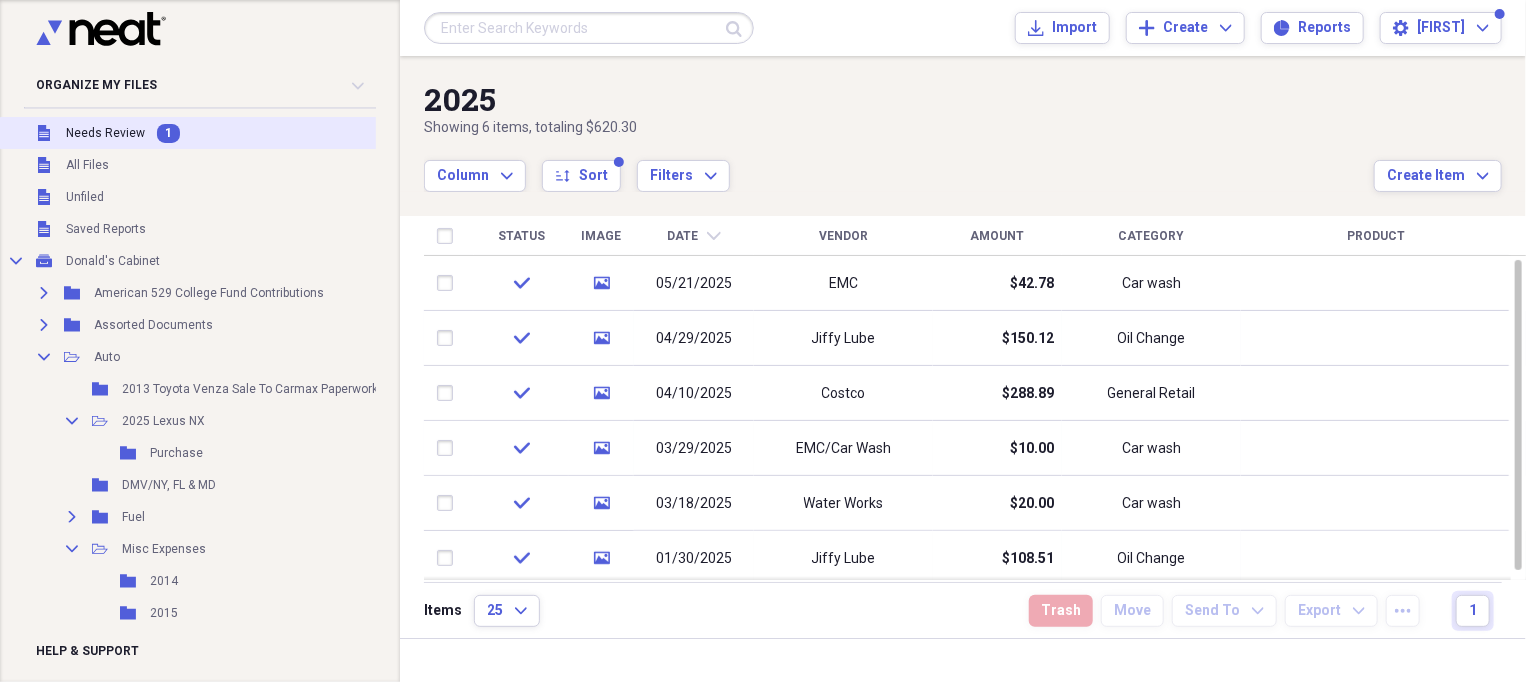 click on "Needs Review" at bounding box center (105, 133) 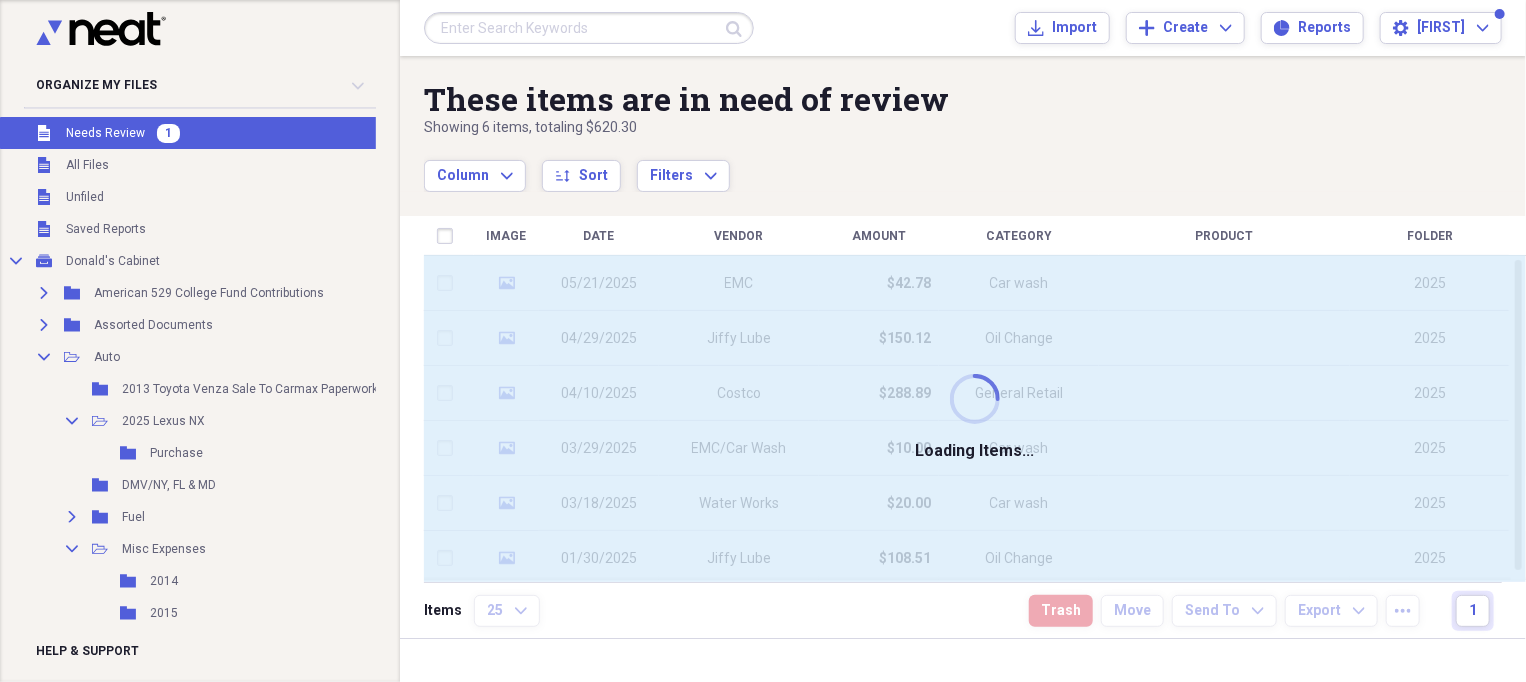 click on "Needs Review" at bounding box center (105, 133) 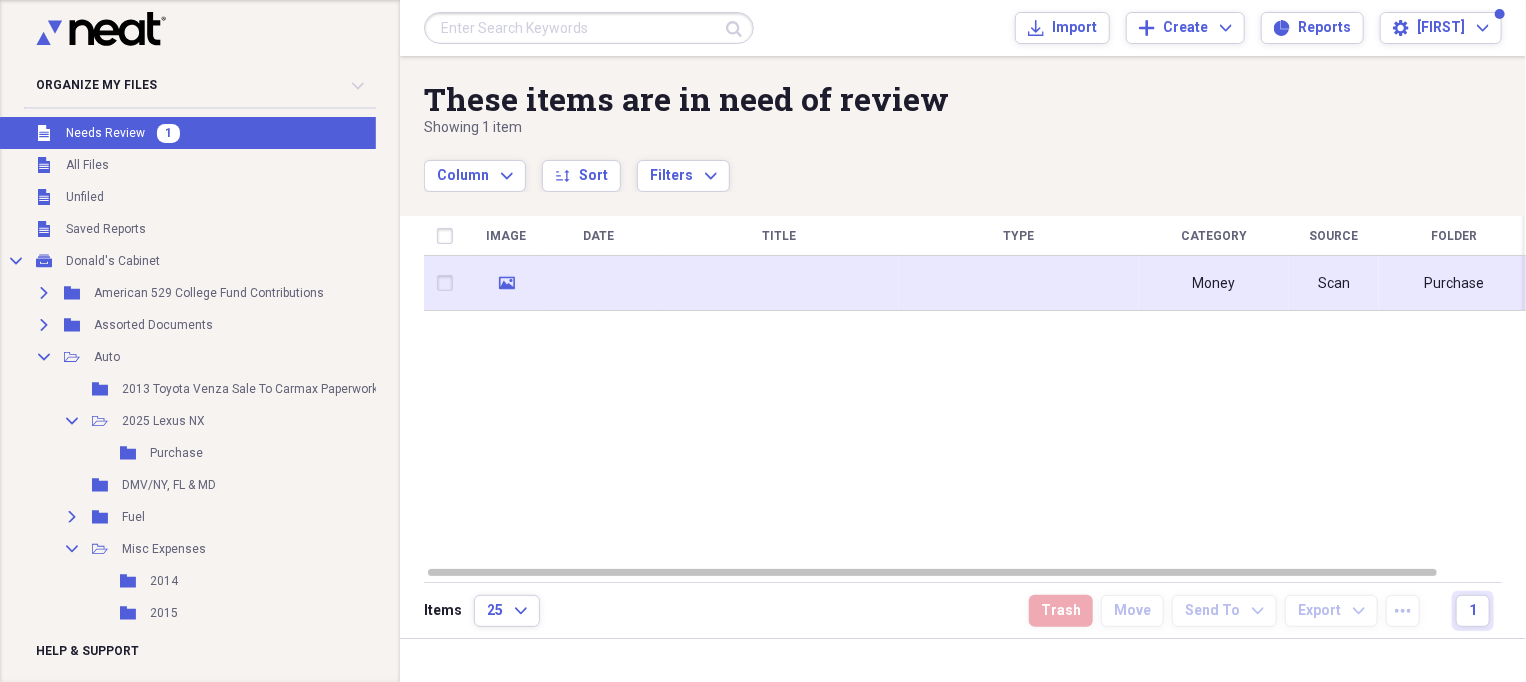 click at bounding box center [779, 283] 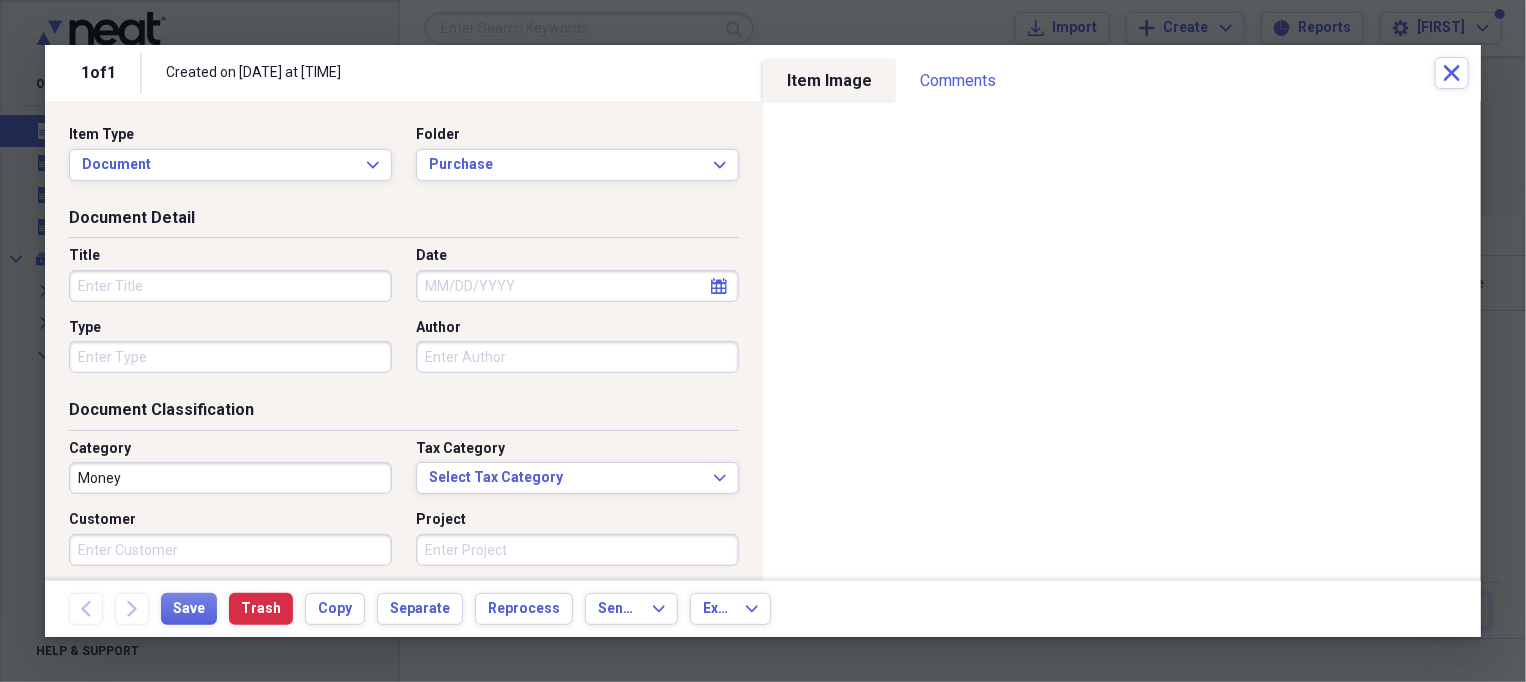 click on "Title" at bounding box center [230, 286] 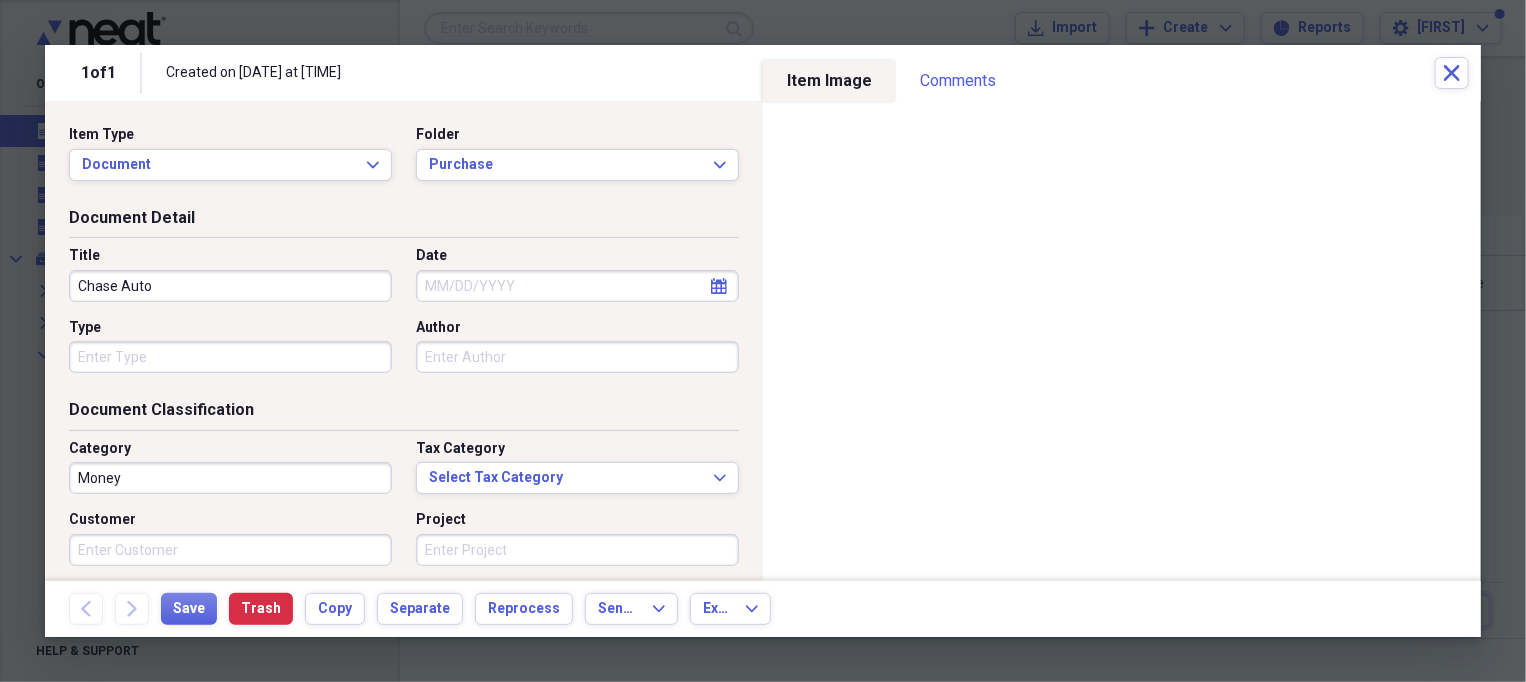 type on "Chase Auto" 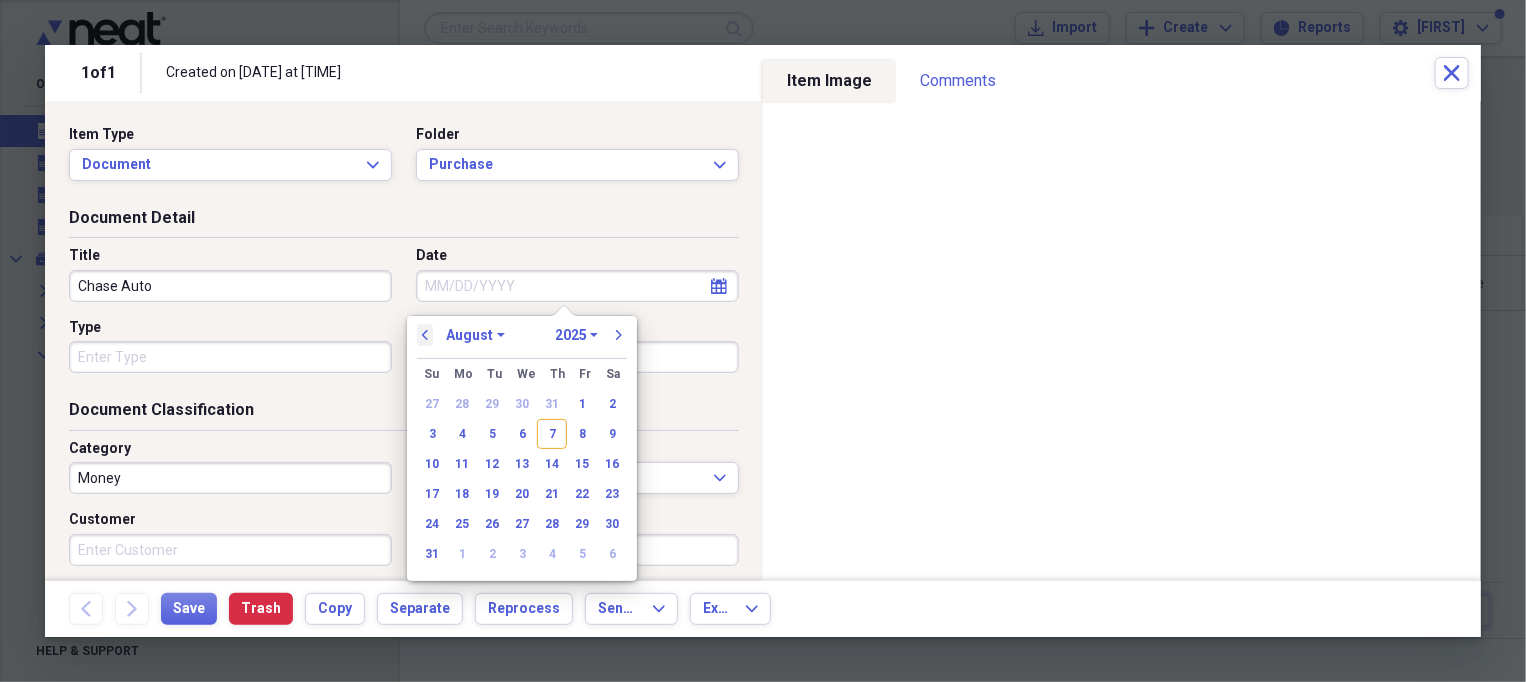 click on "previous" at bounding box center [425, 335] 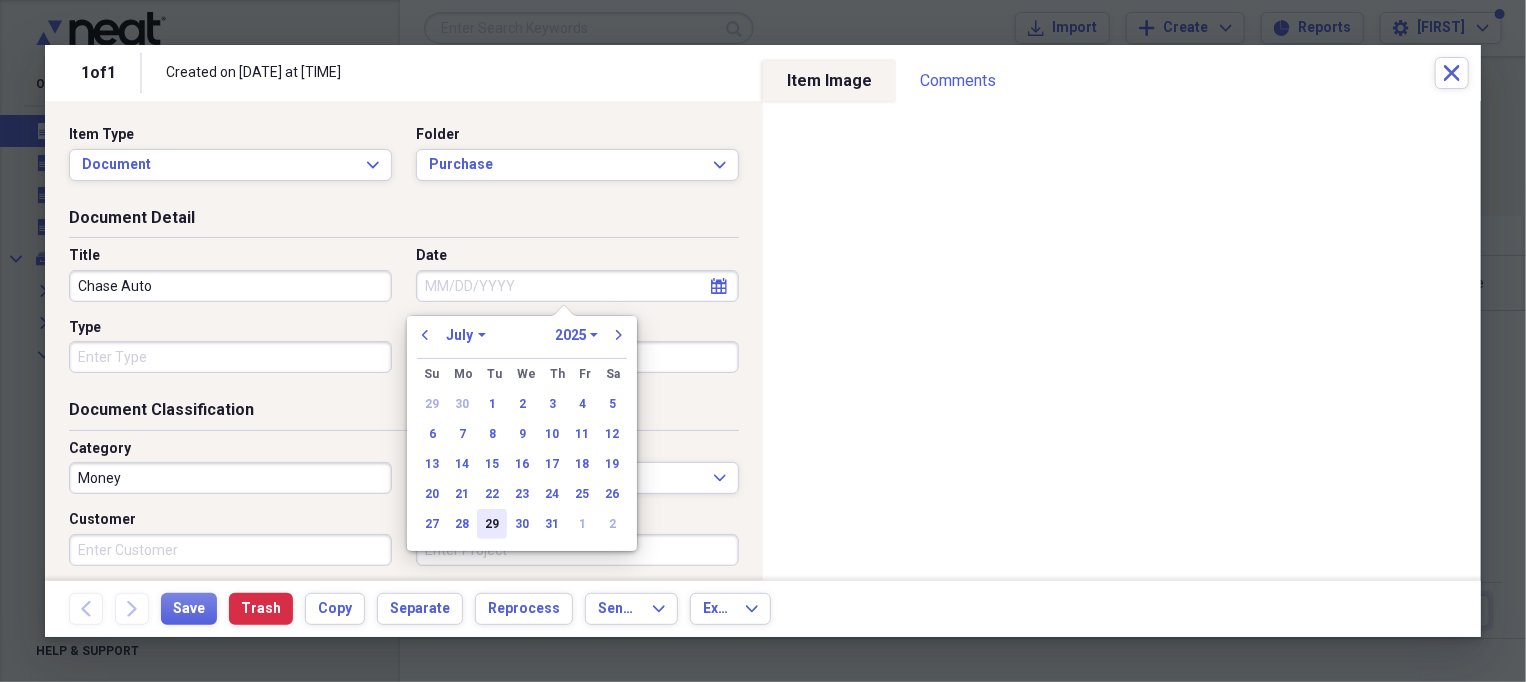 click on "29" at bounding box center (492, 524) 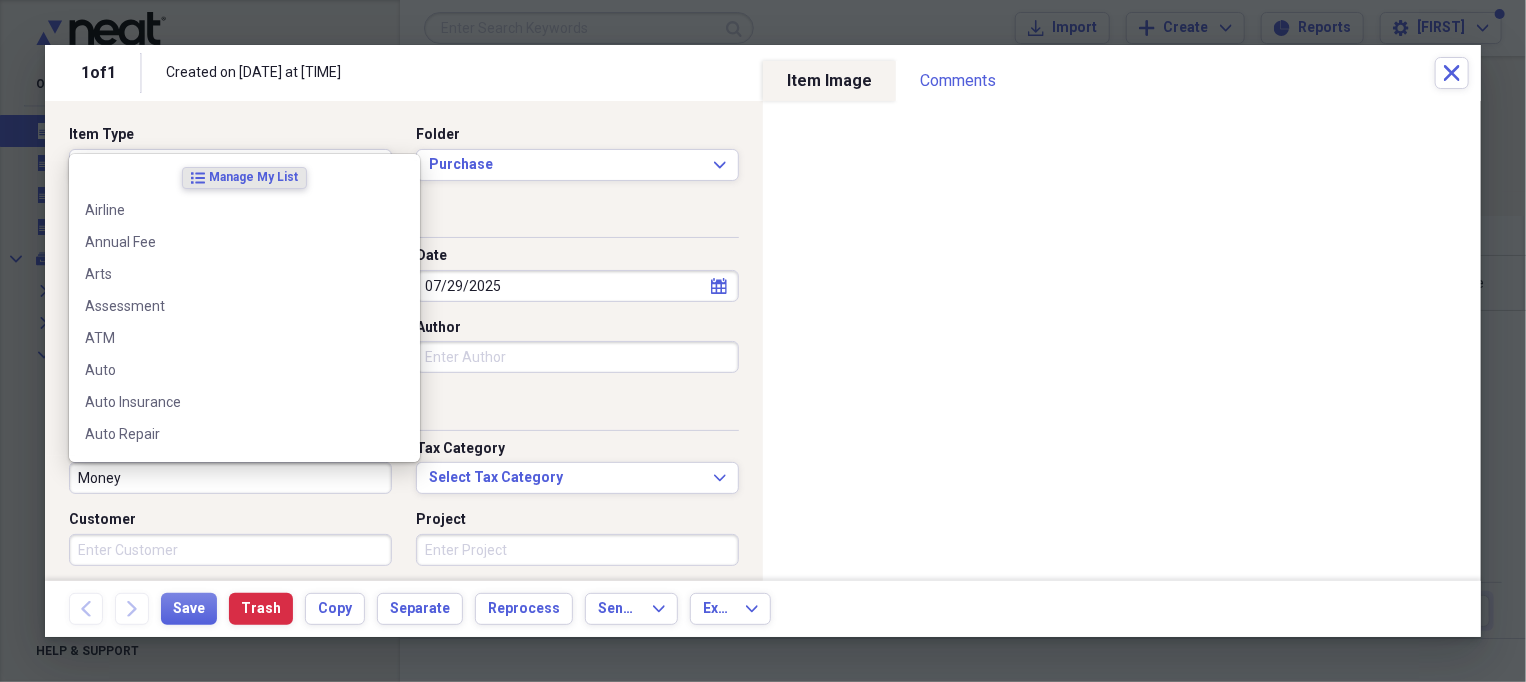 click on "Money" at bounding box center (230, 478) 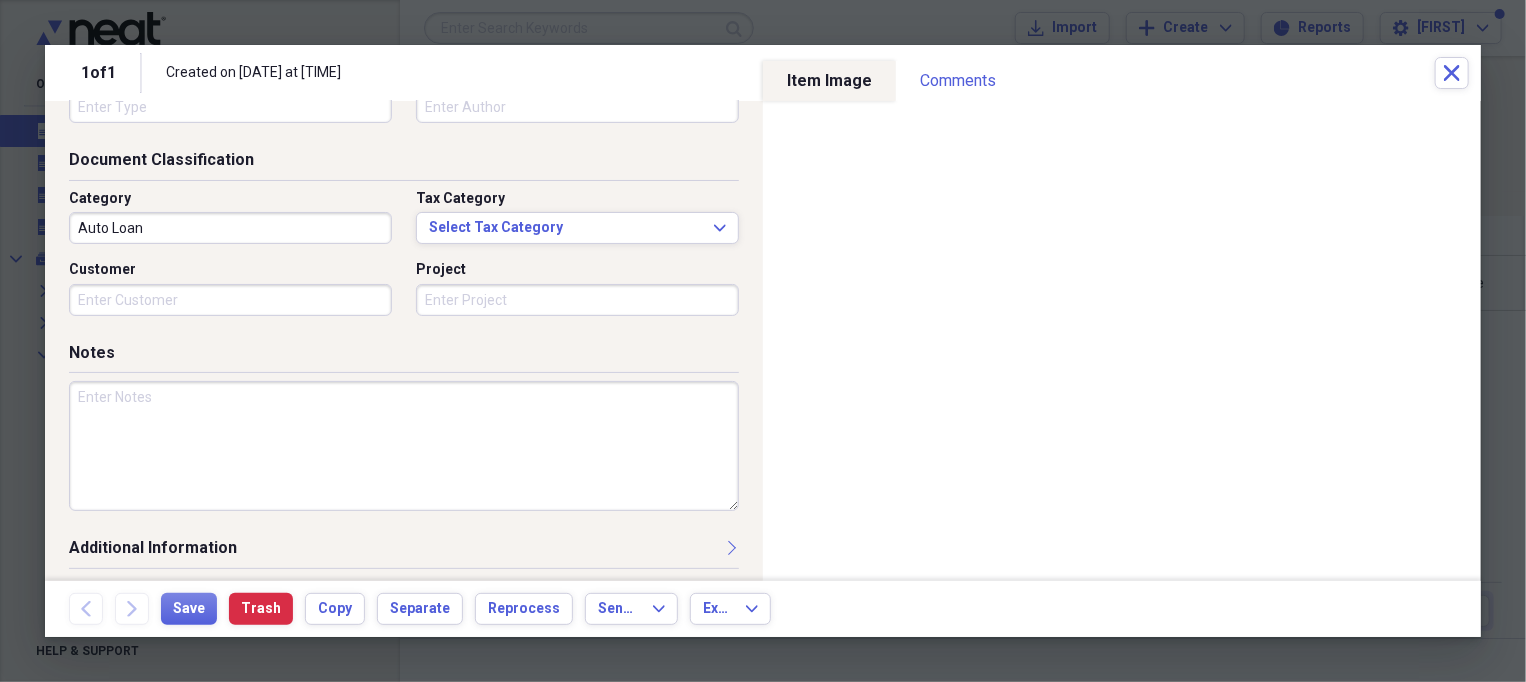 scroll, scrollTop: 0, scrollLeft: 0, axis: both 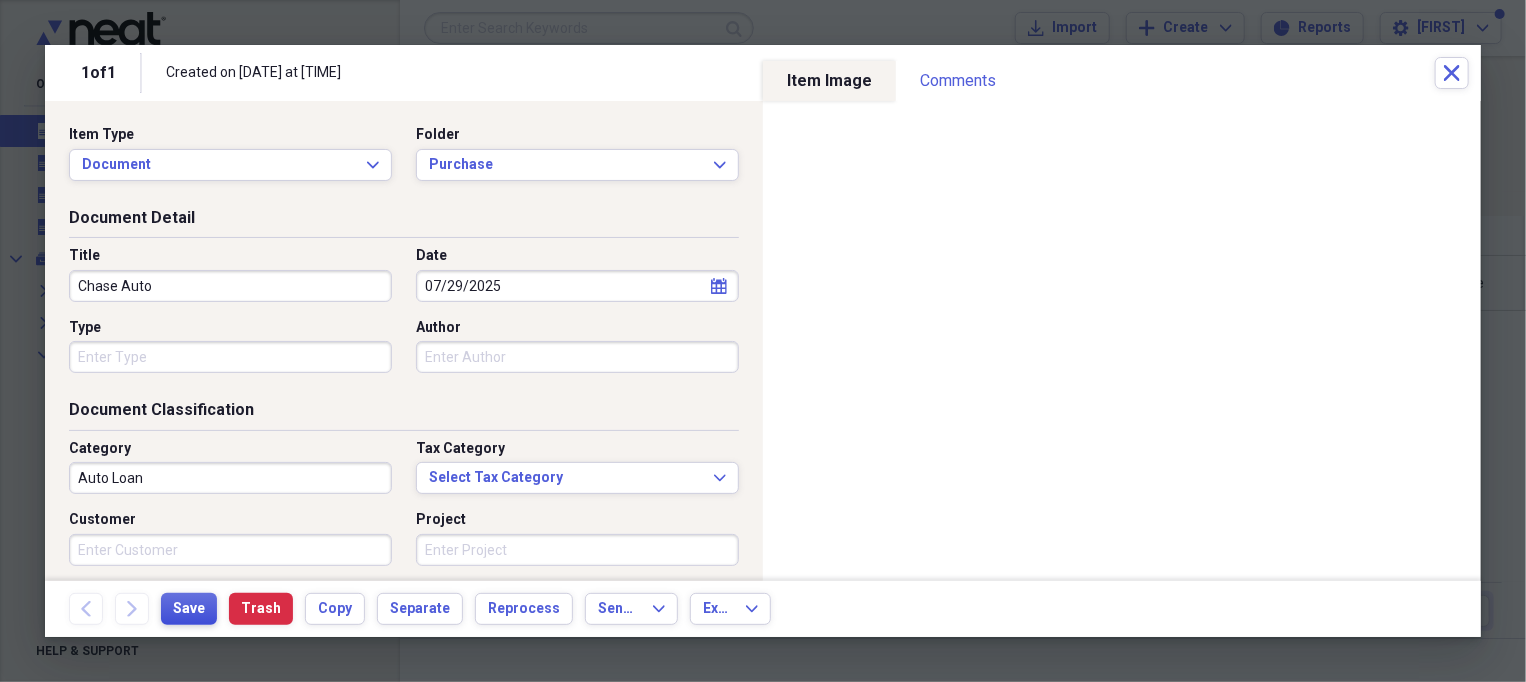 type on "Auto Loan" 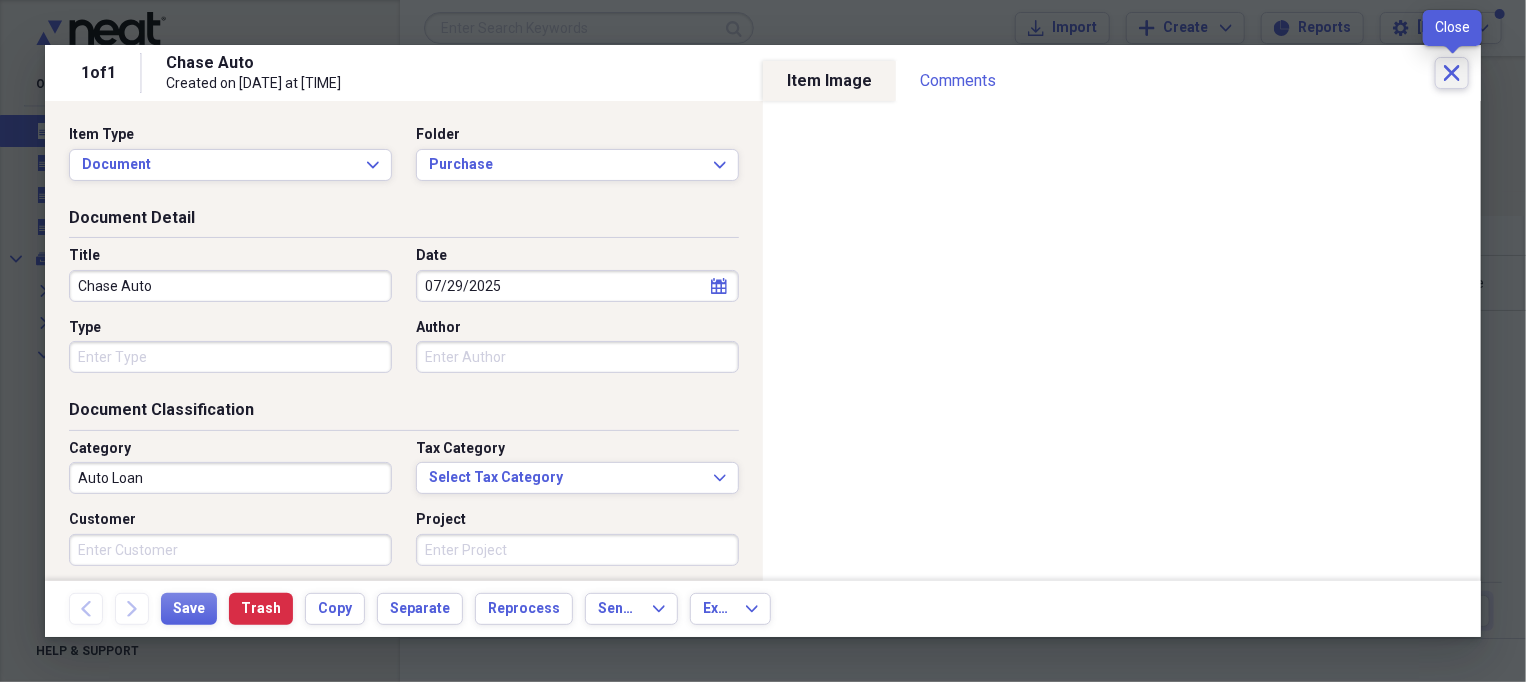 click on "Close" at bounding box center (1452, 73) 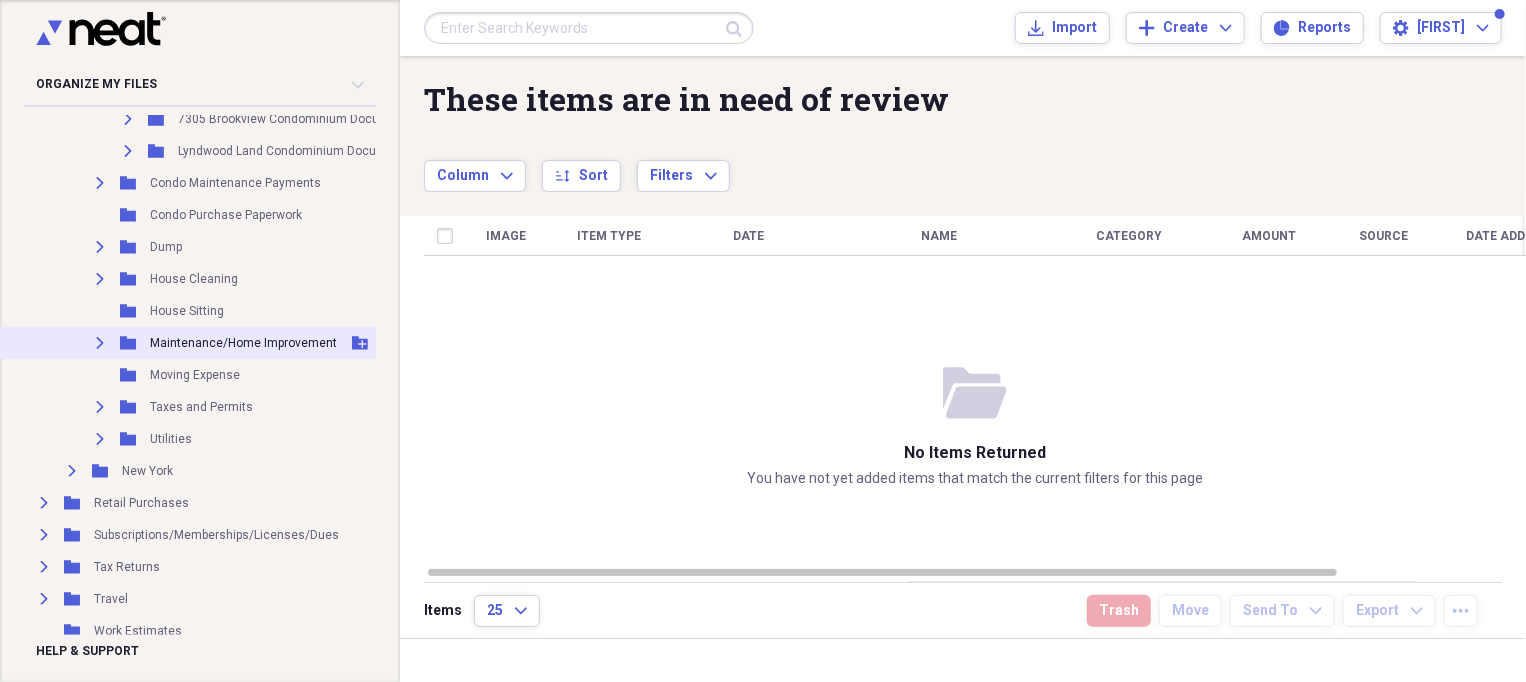 scroll, scrollTop: 1551, scrollLeft: 0, axis: vertical 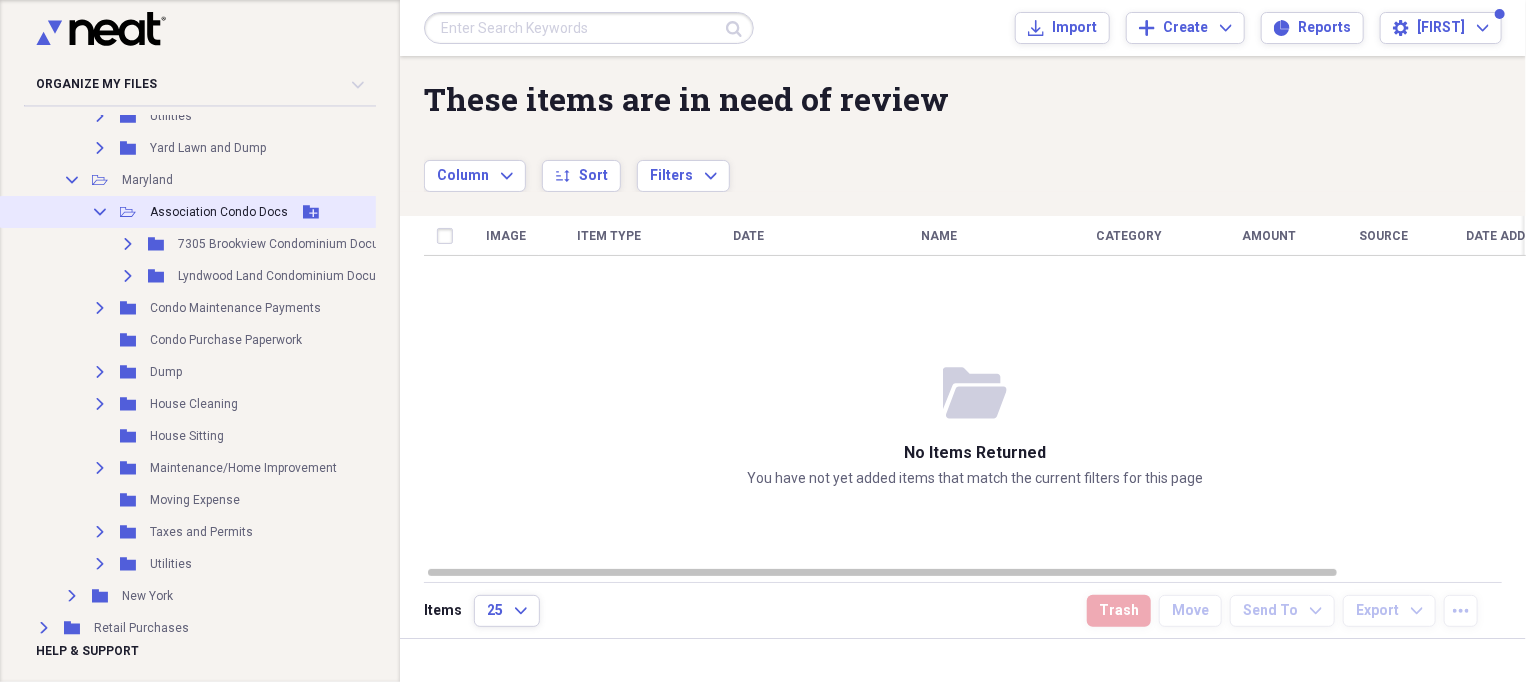 click on "Collapse" 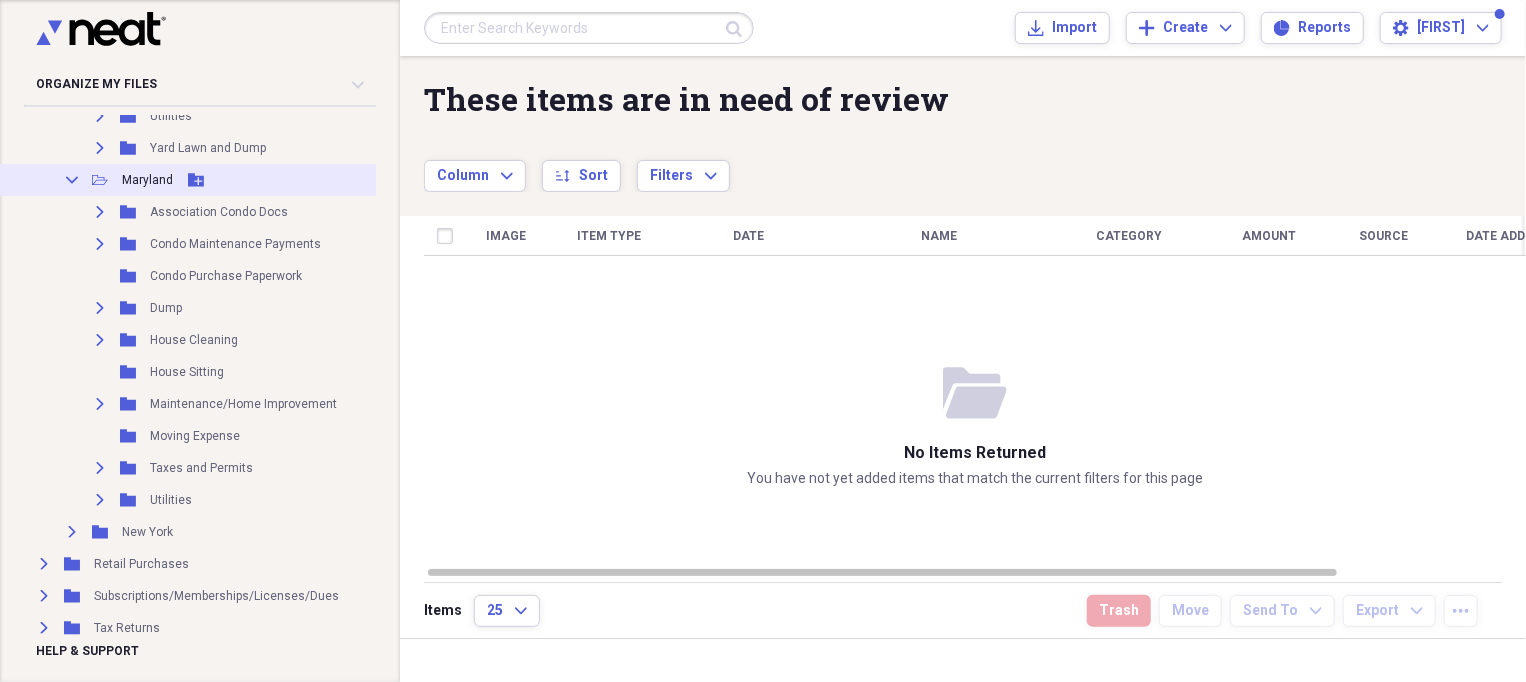 click on "Collapse" 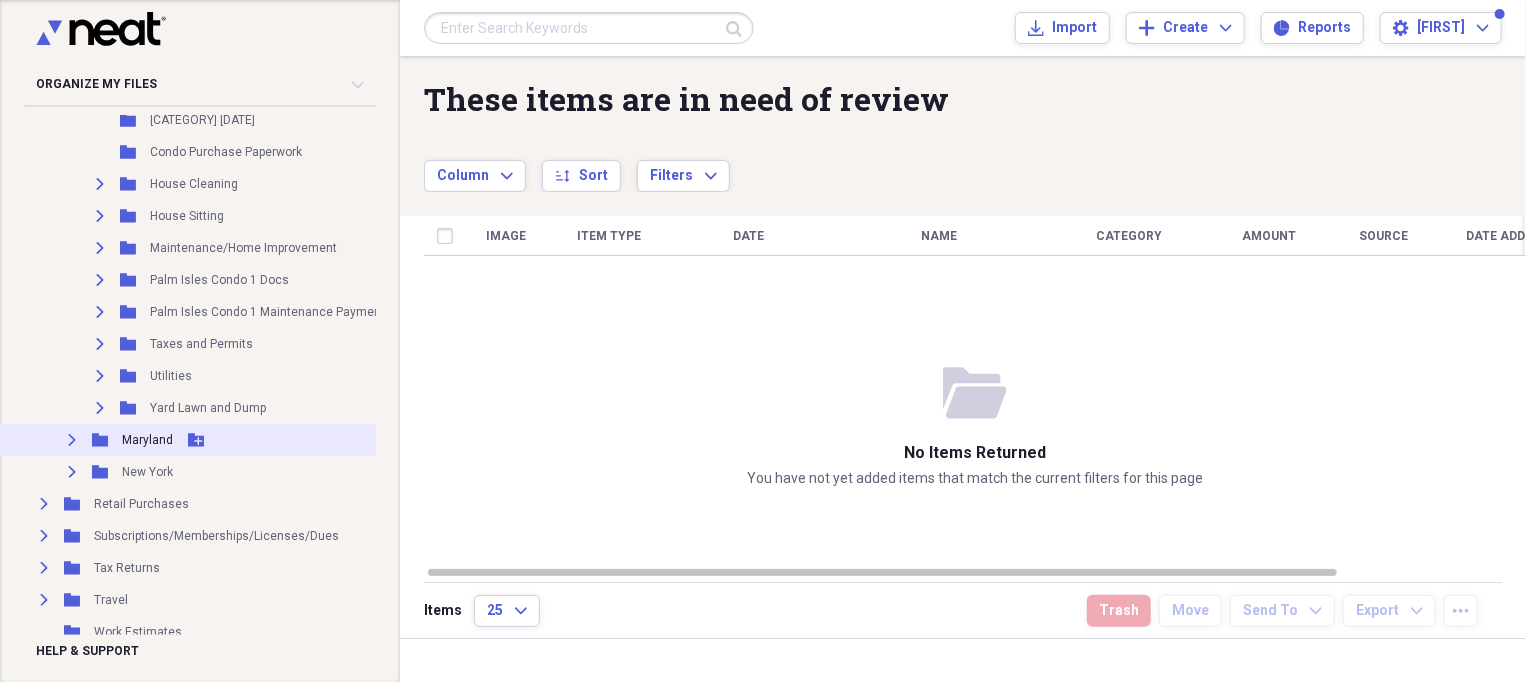 scroll, scrollTop: 1166, scrollLeft: 0, axis: vertical 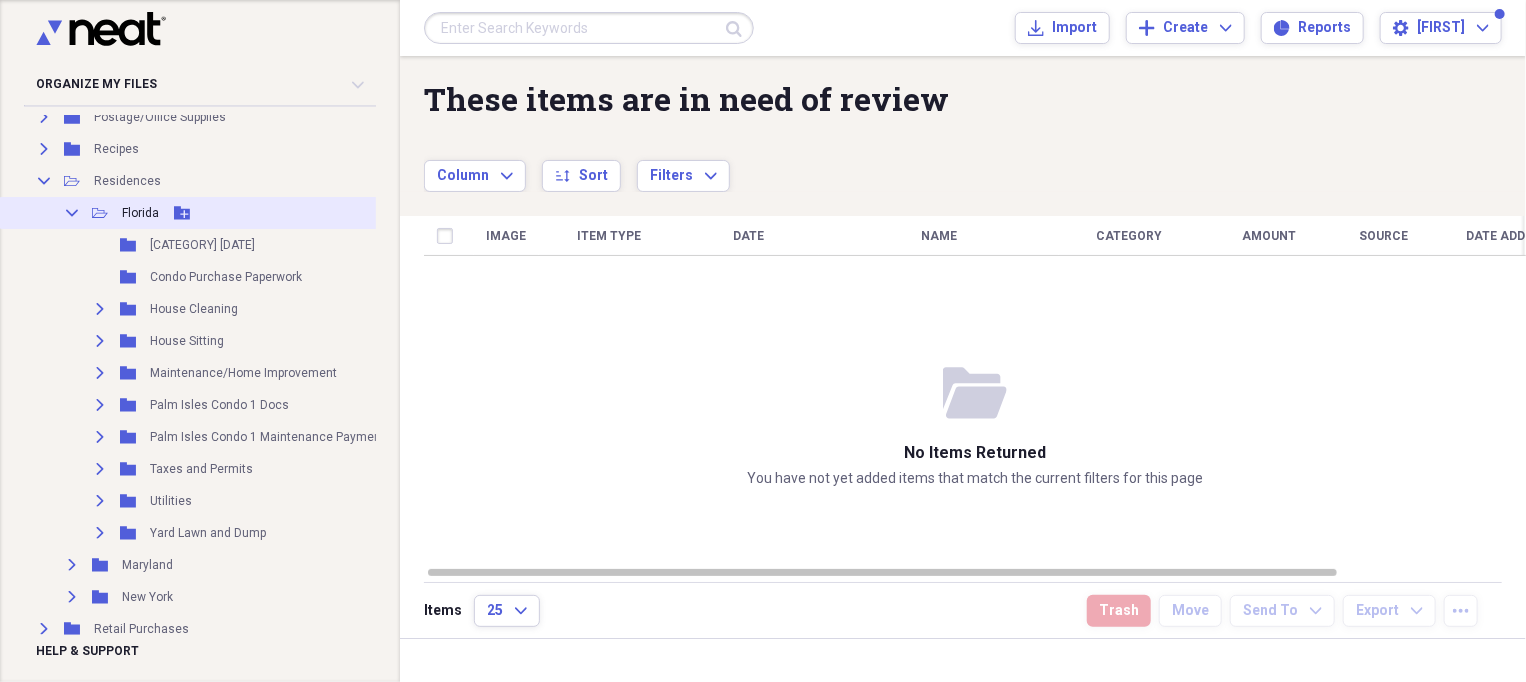 click on "Collapse" 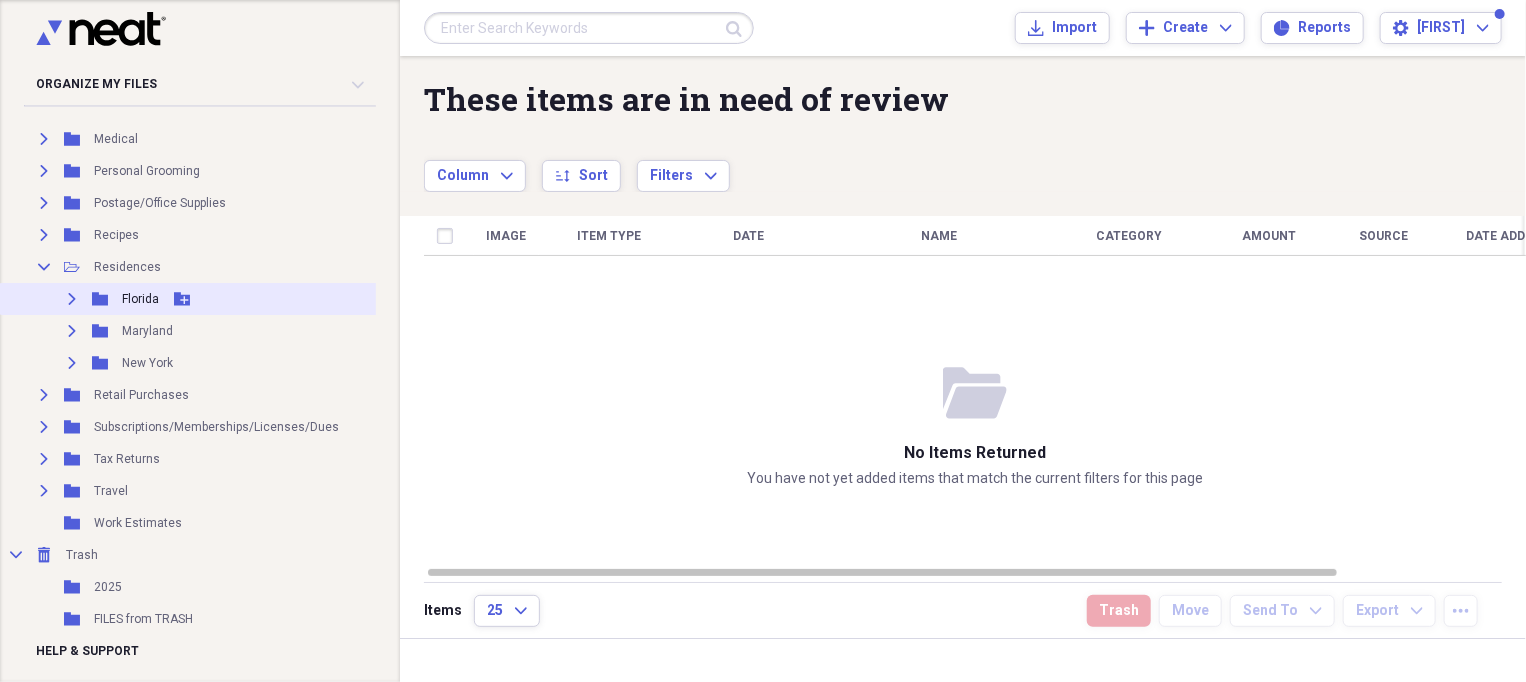 scroll, scrollTop: 1096, scrollLeft: 0, axis: vertical 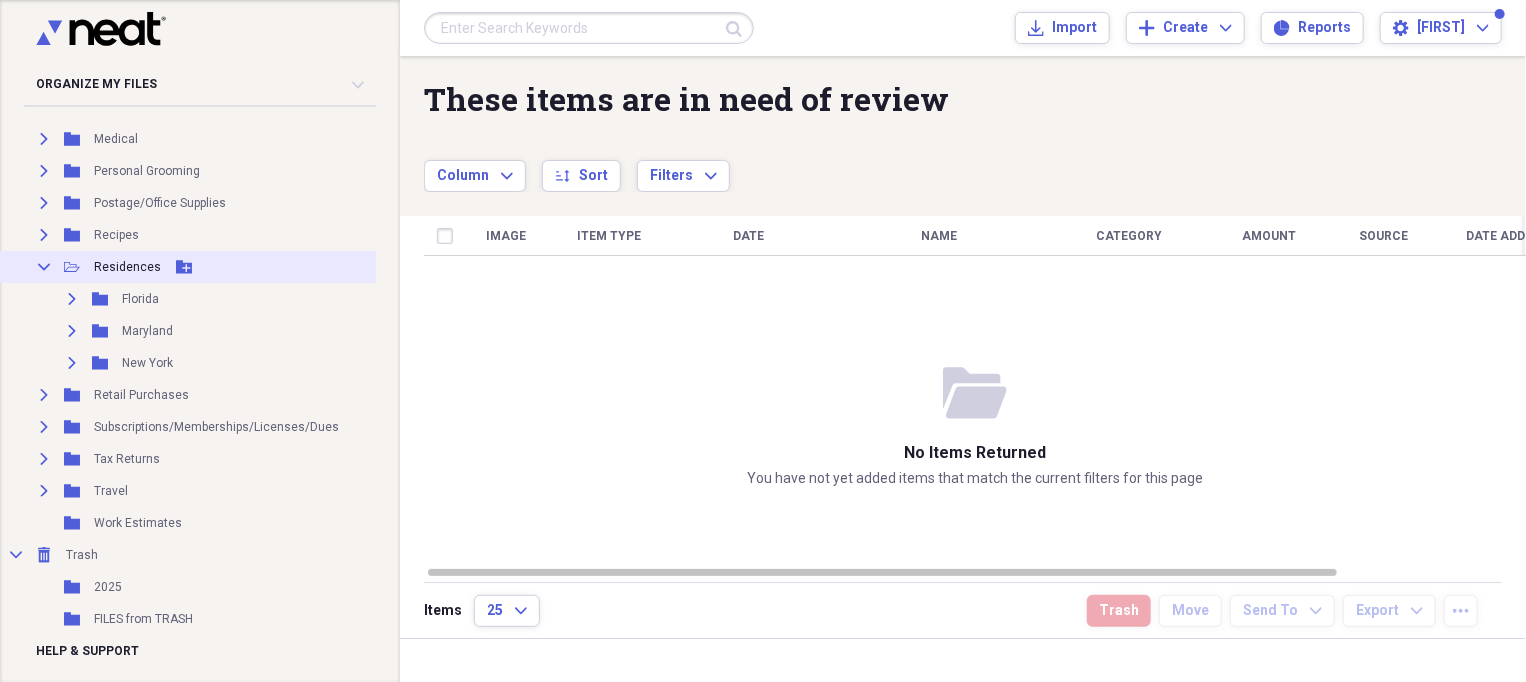 click on "Collapse" 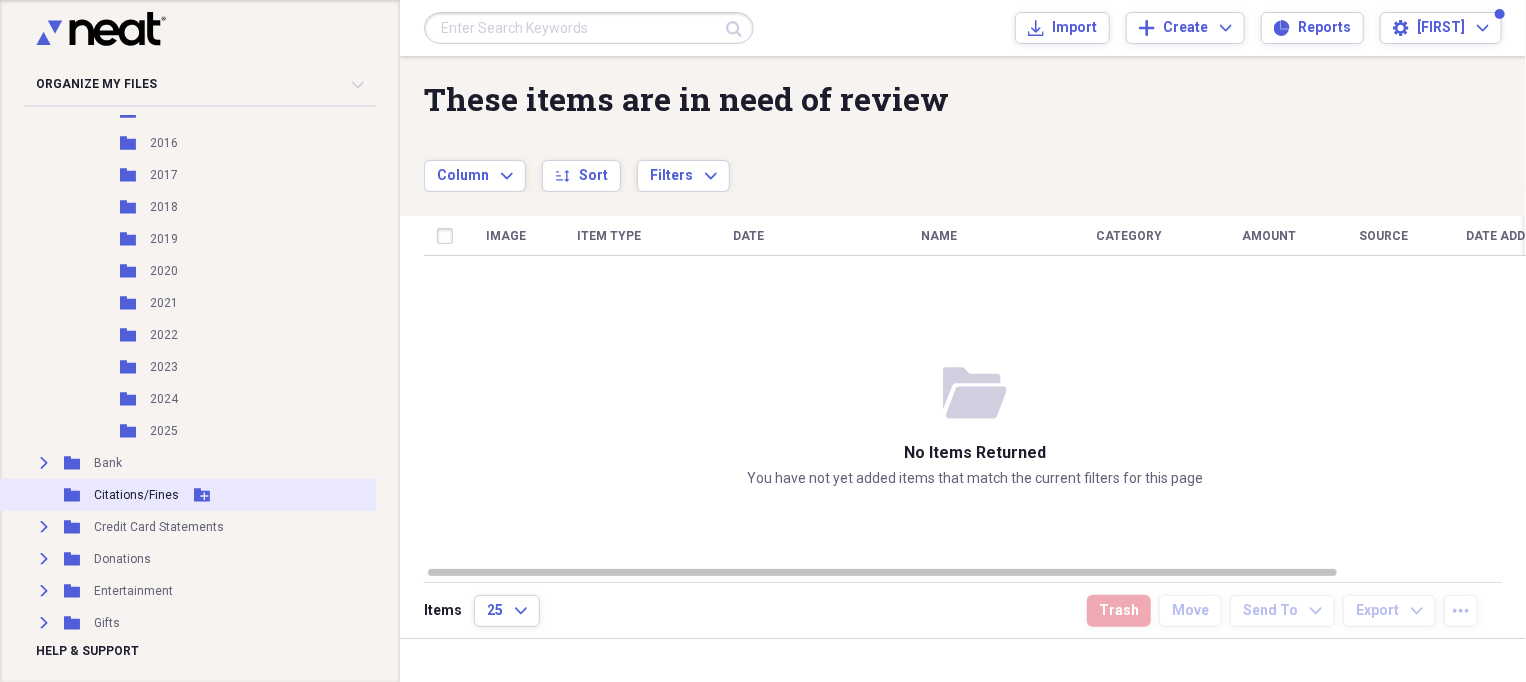 scroll, scrollTop: 376, scrollLeft: 0, axis: vertical 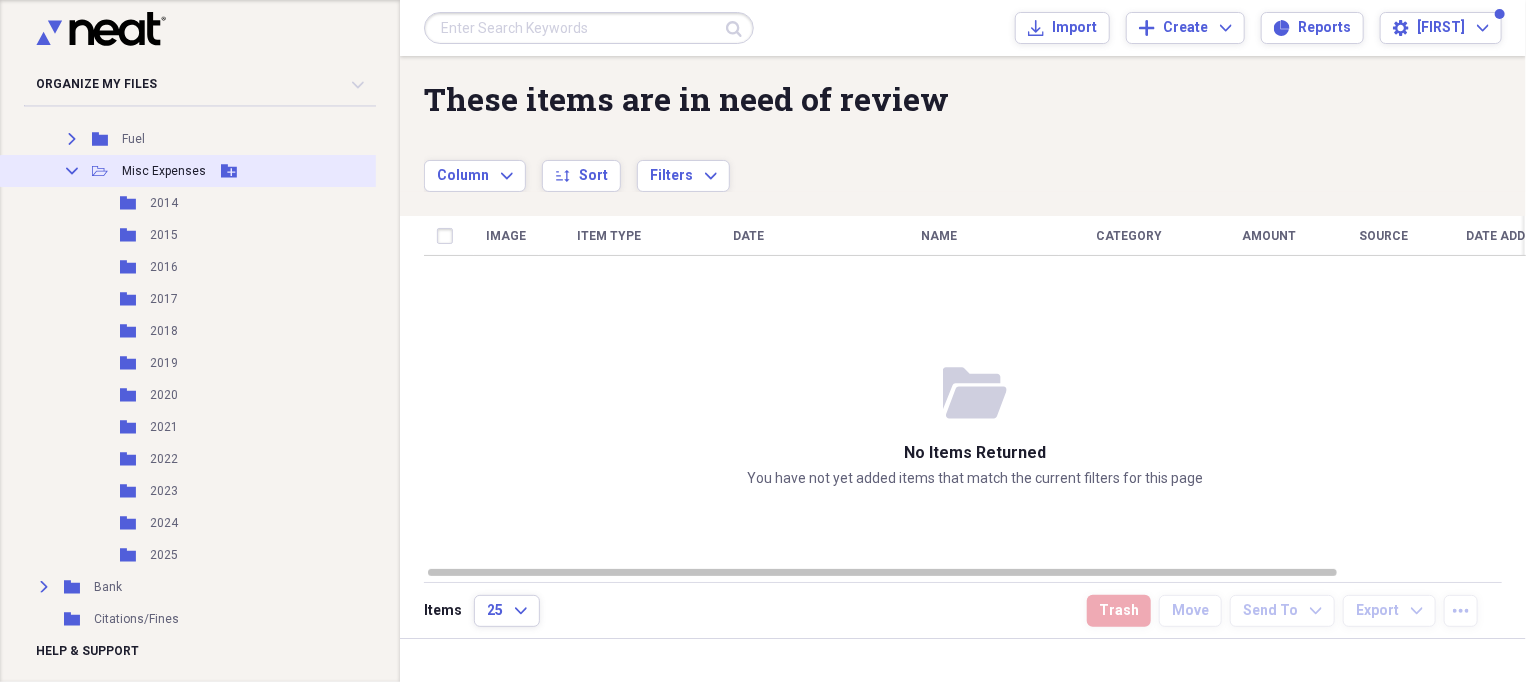 click on "Collapse" 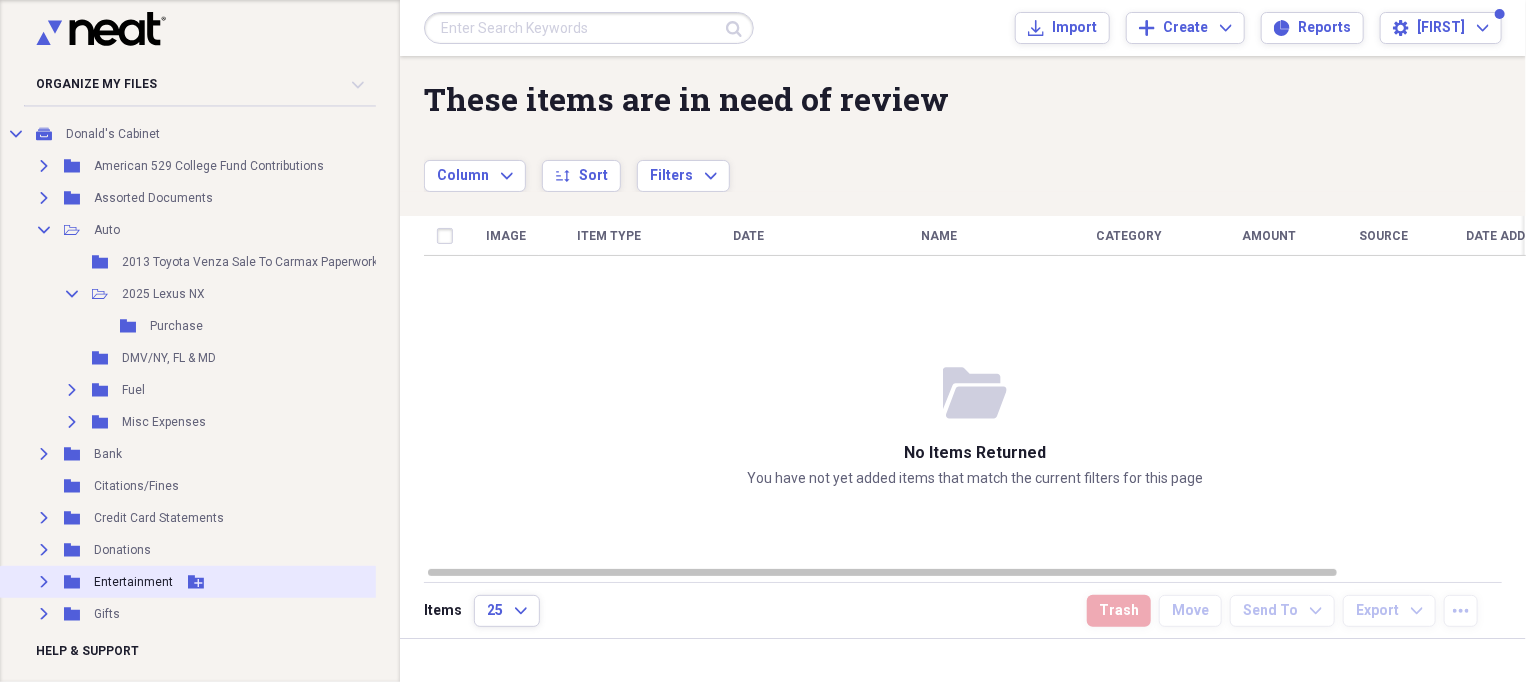 scroll, scrollTop: 0, scrollLeft: 0, axis: both 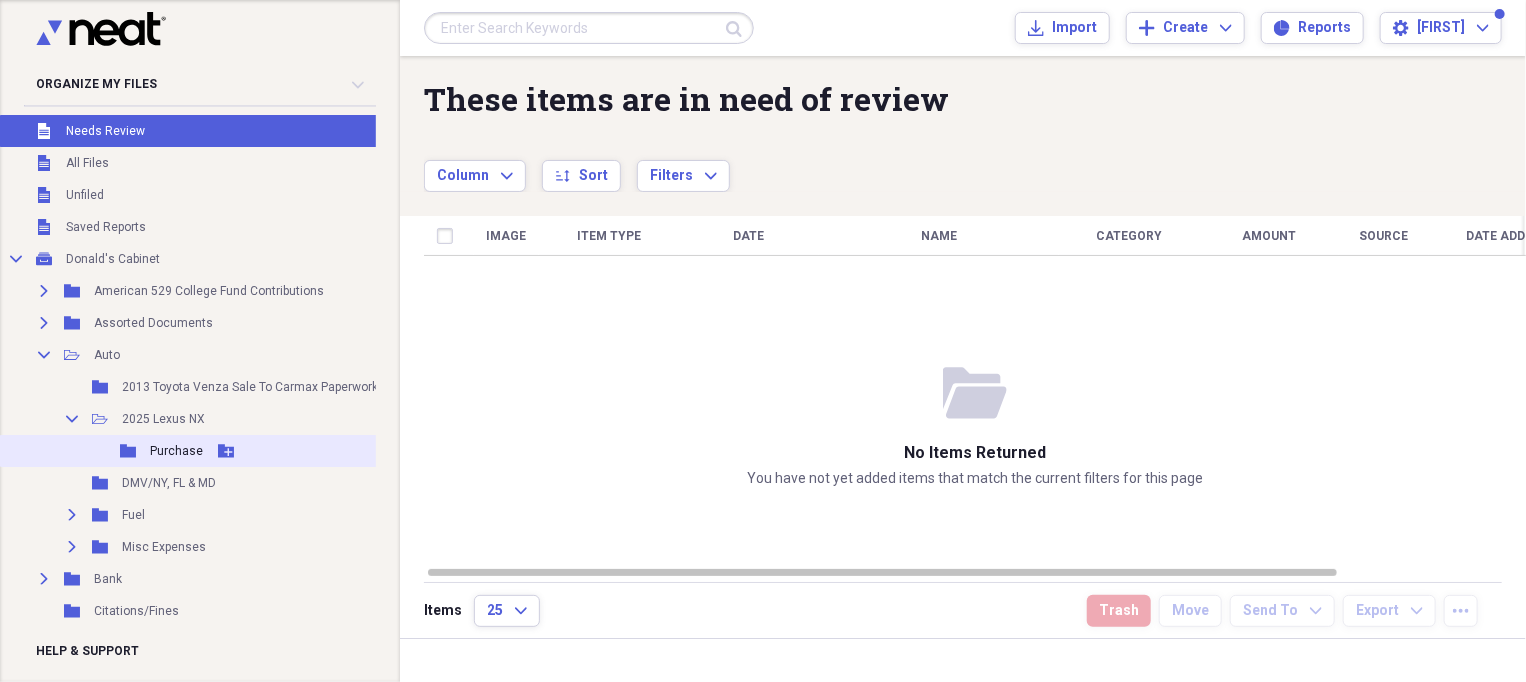click on "Purchase" at bounding box center (176, 451) 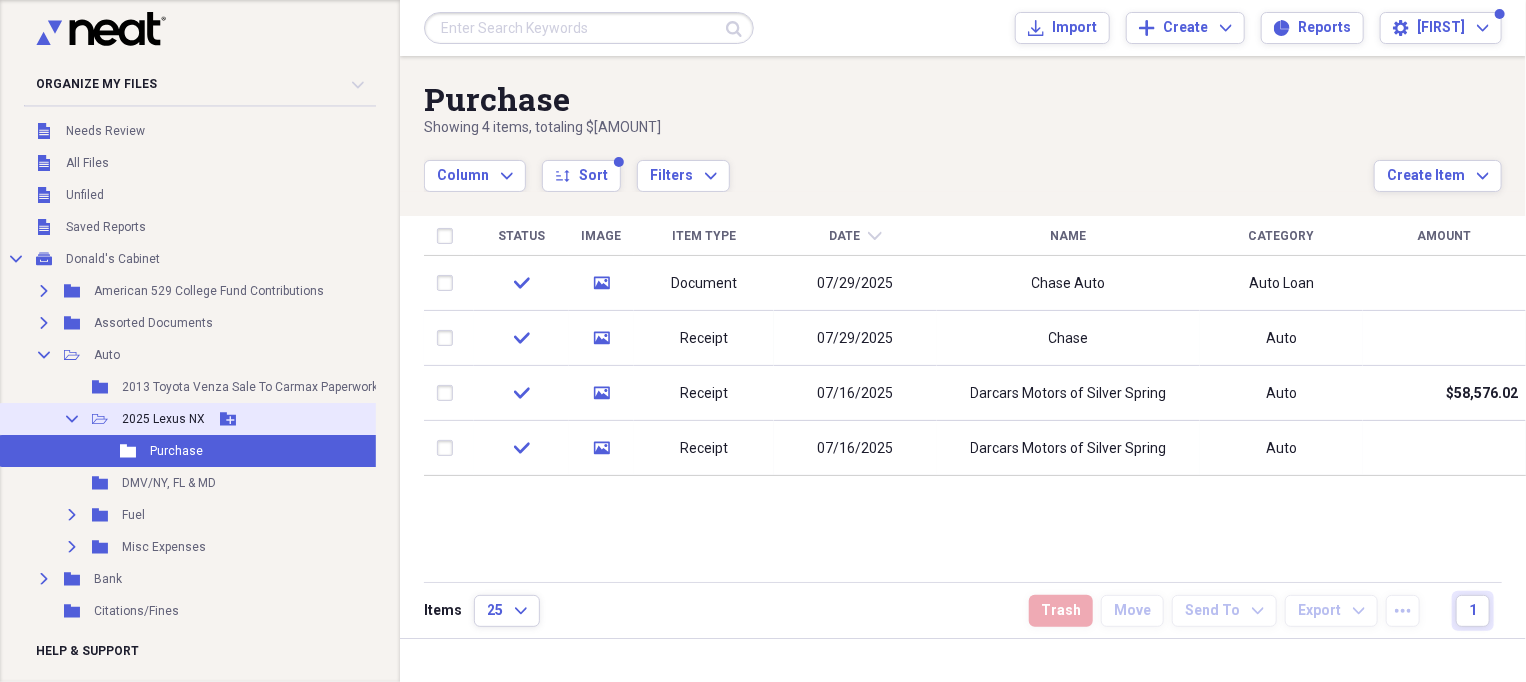 click on "Collapse" 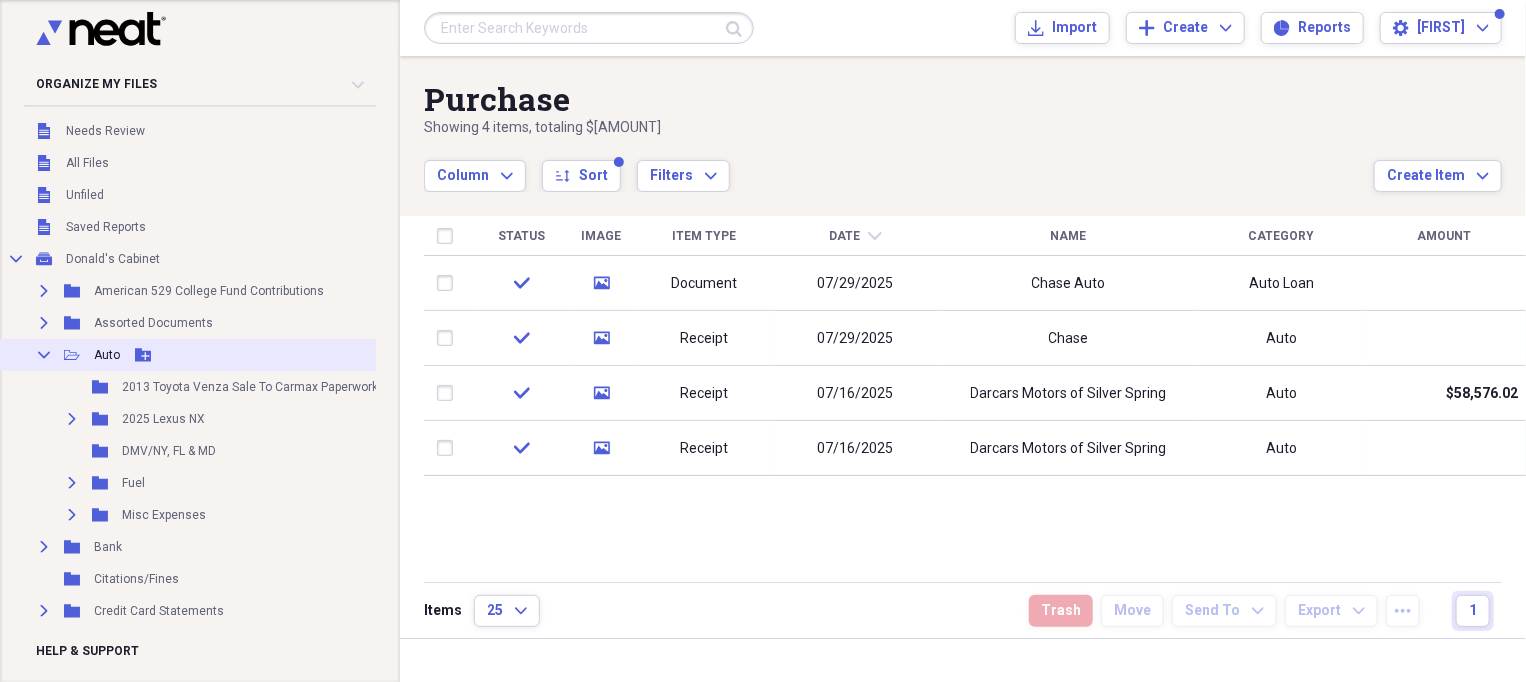 click on "Collapse" 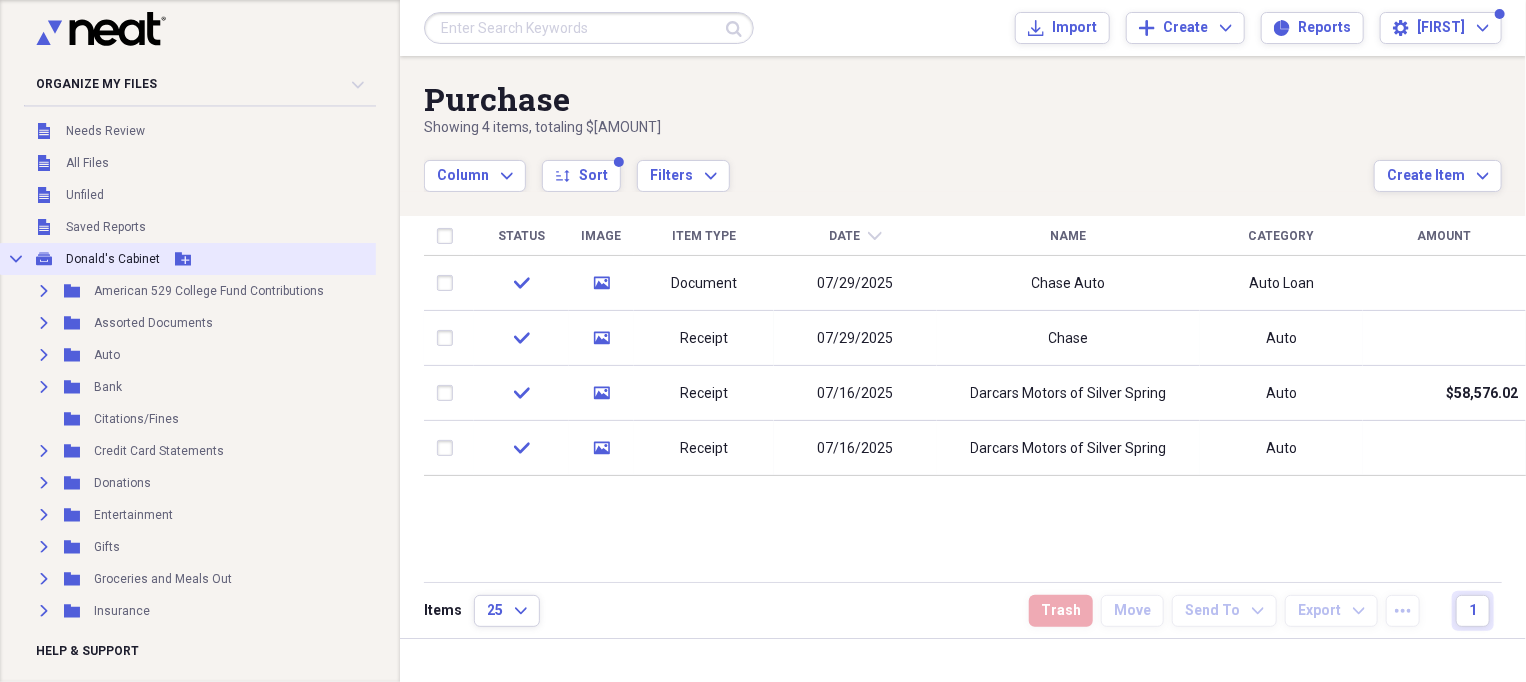 click on "Collapse" 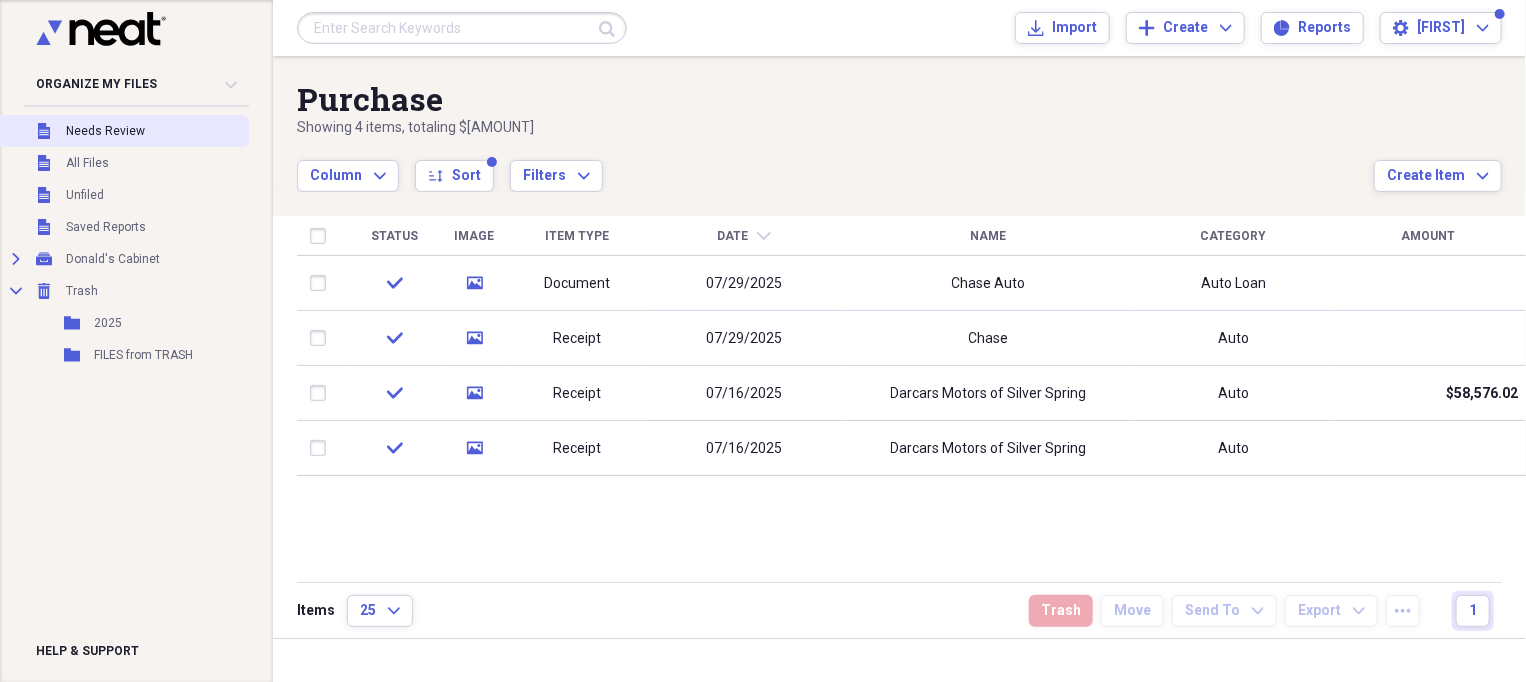 click on "Needs Review" at bounding box center (105, 131) 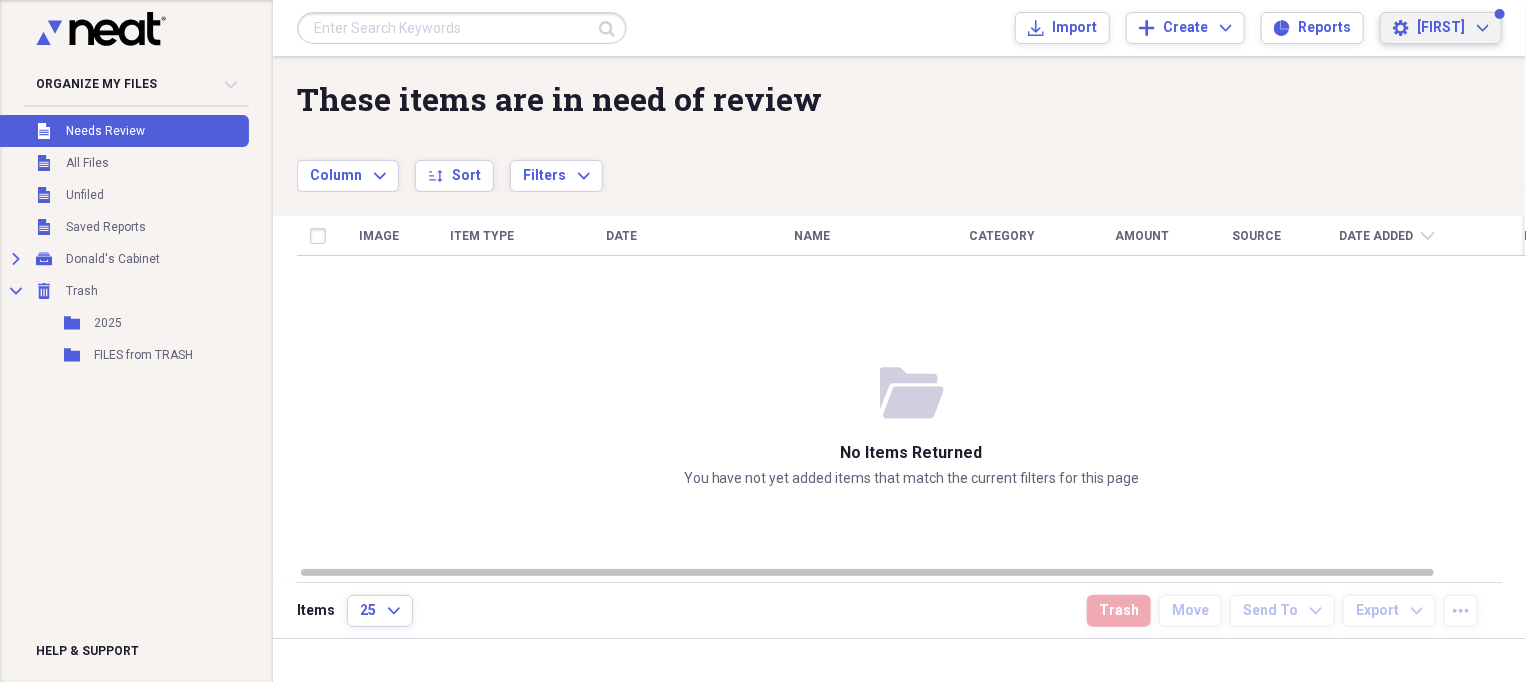 click on "Settings [LAST] Expand" at bounding box center (1441, 28) 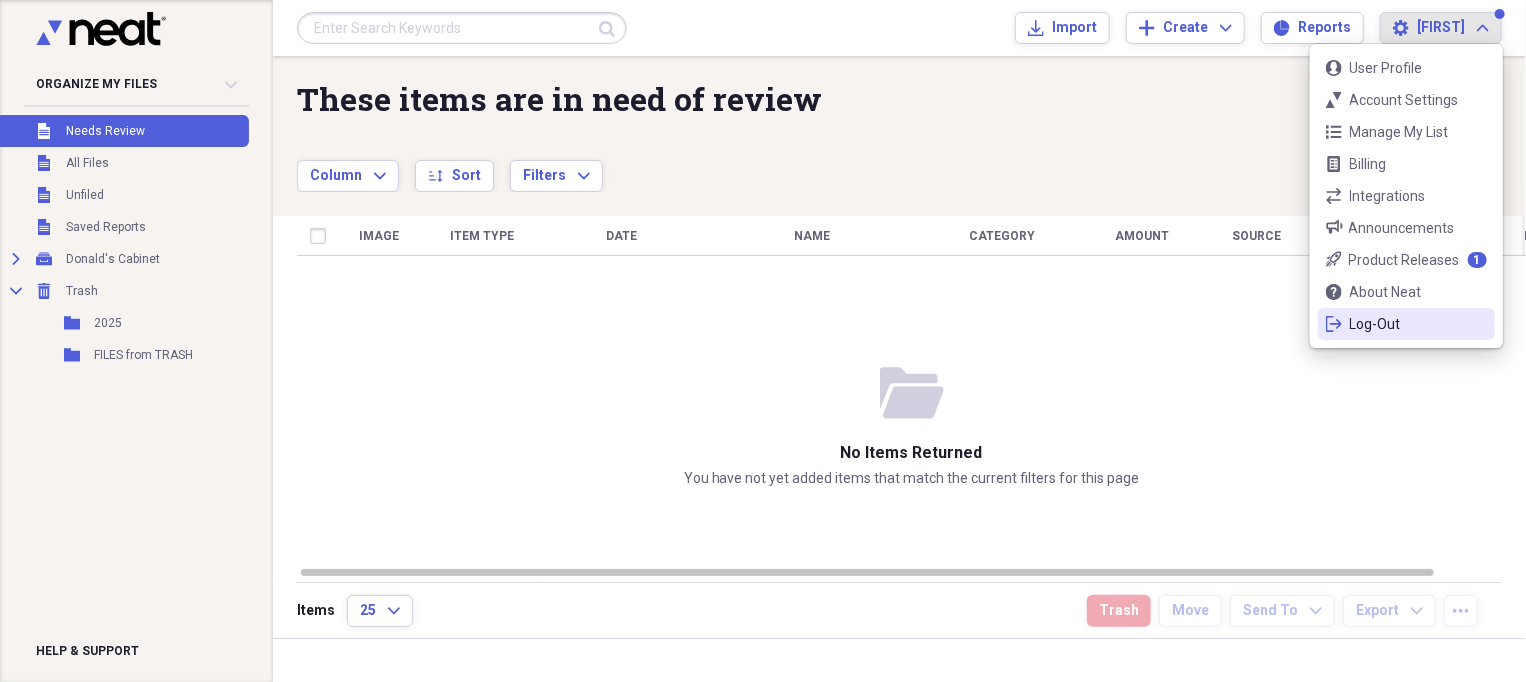 click on "logout Log-Out" at bounding box center (1406, 324) 